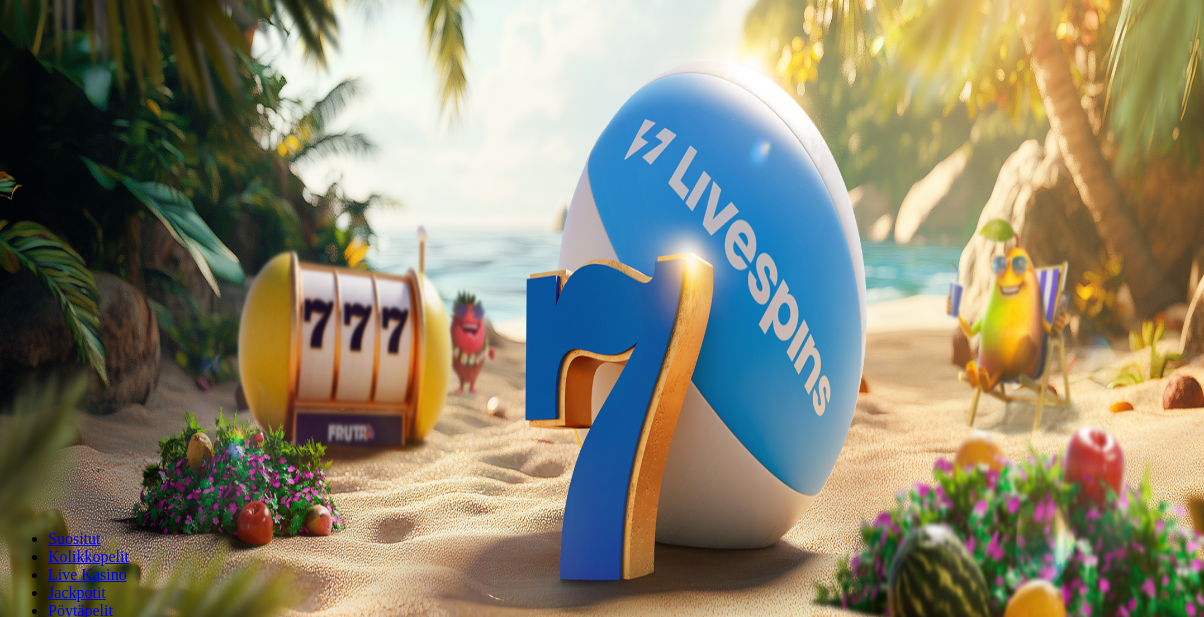 scroll, scrollTop: 0, scrollLeft: 0, axis: both 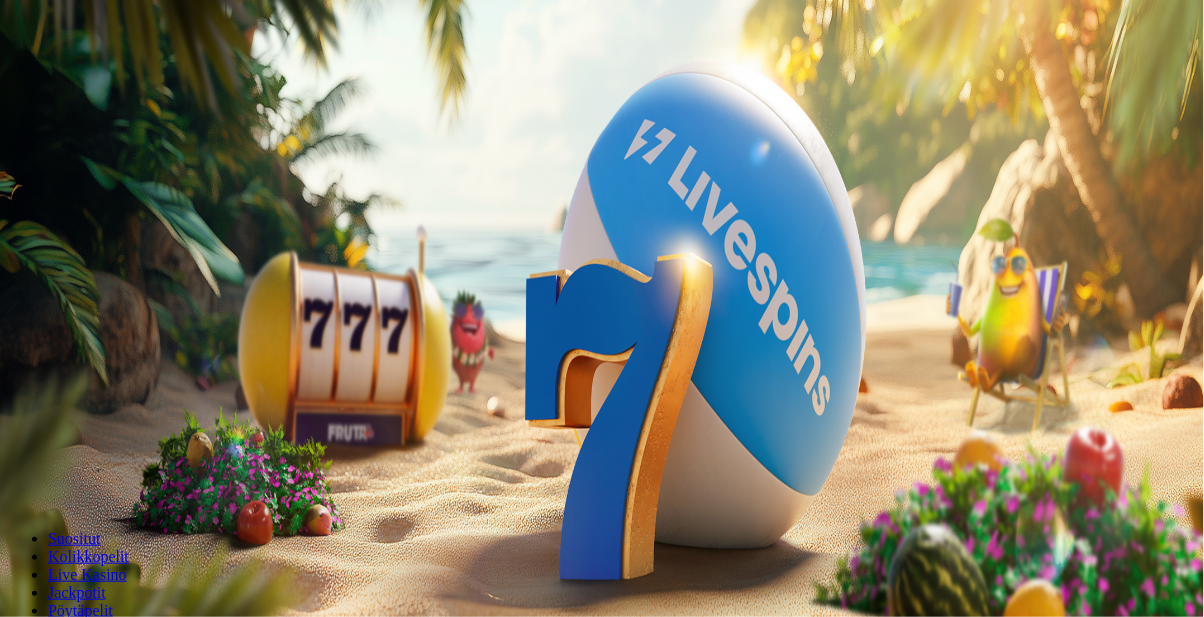 click on "Kirjaudu" at bounding box center (138, 72) 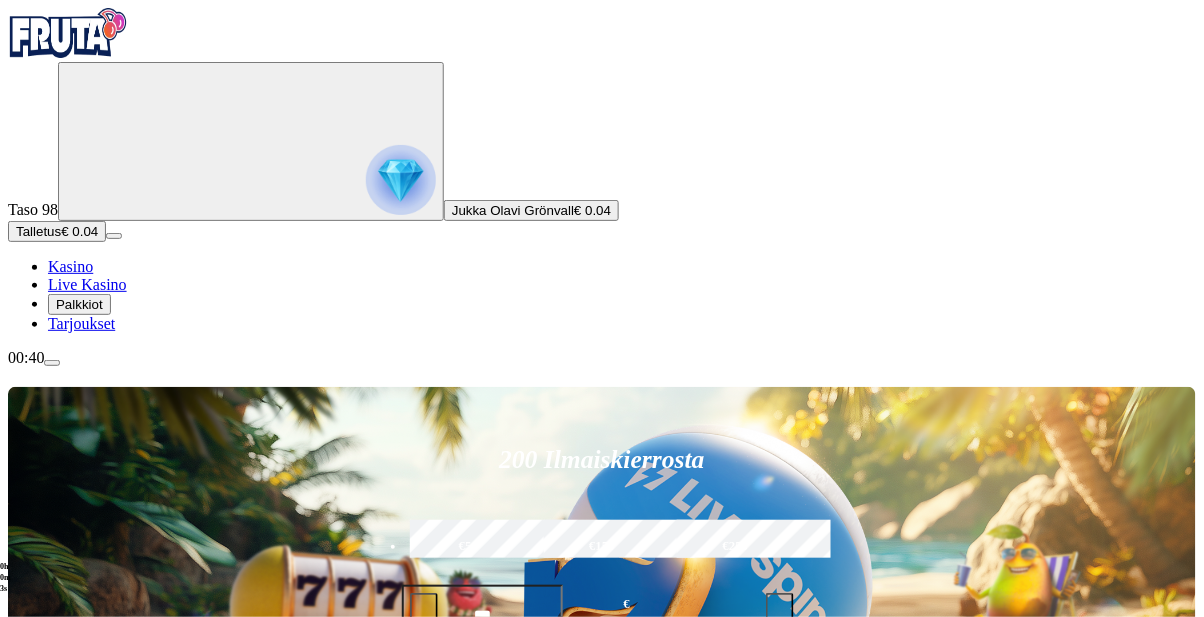 click on "Talletus" at bounding box center (38, 231) 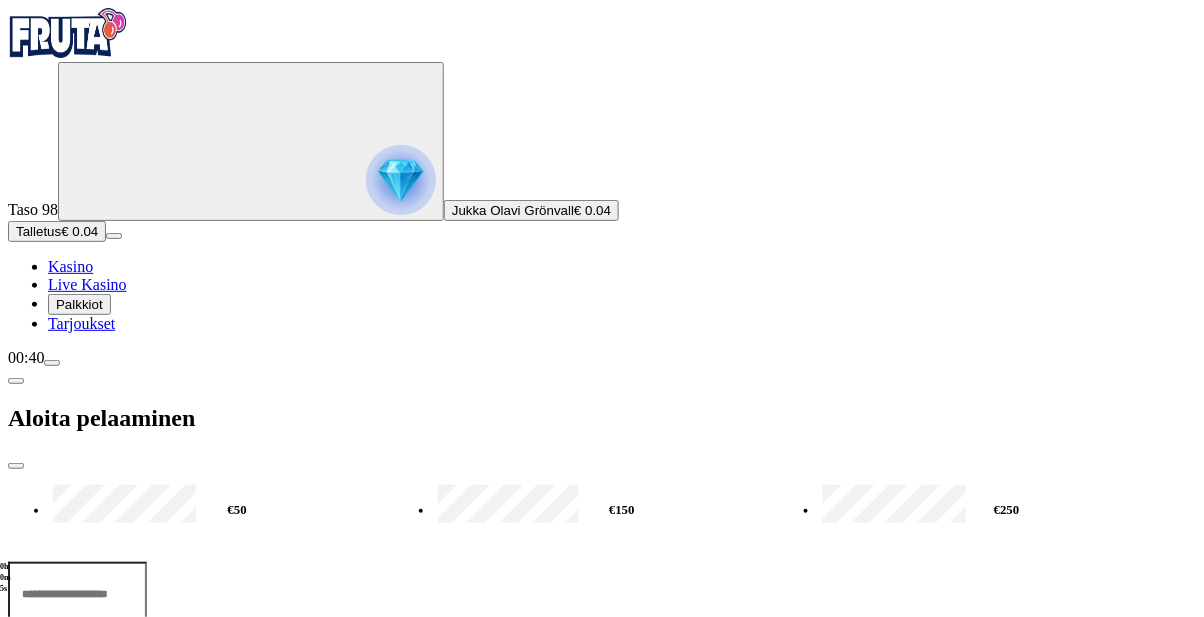 click on "***" at bounding box center [77, 594] 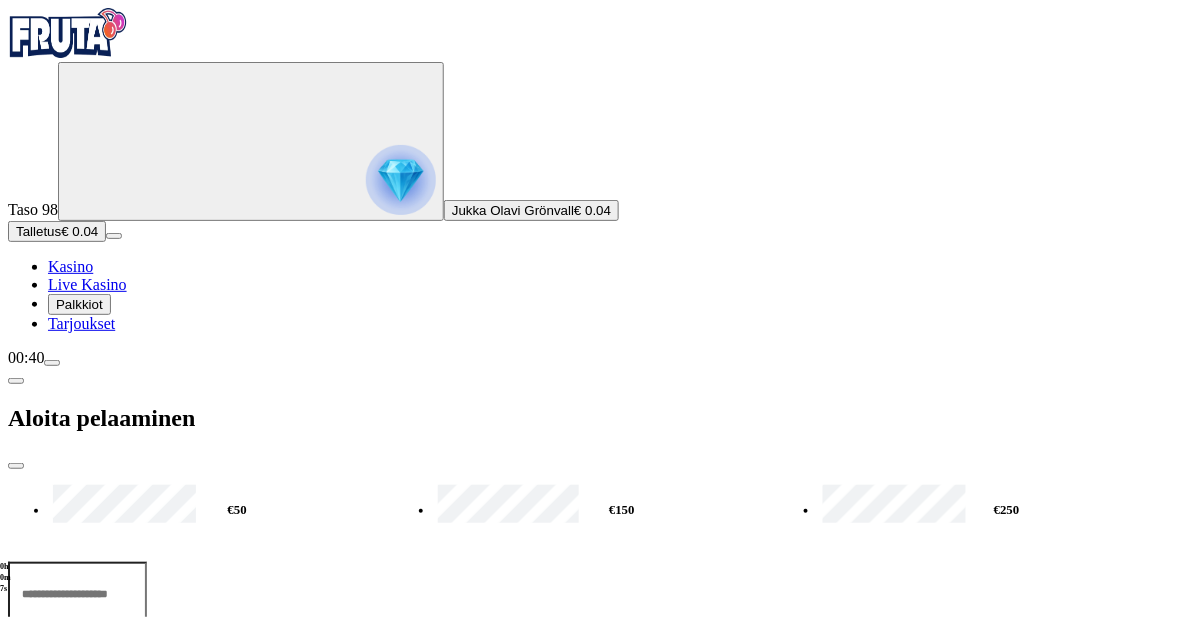 type on "*" 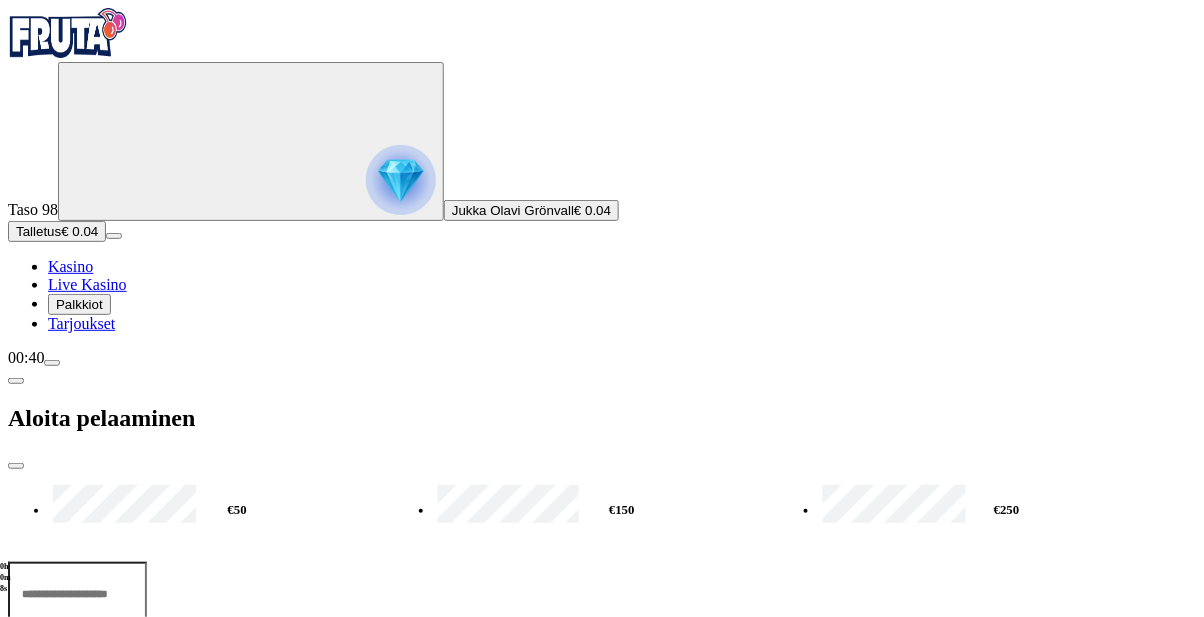 type on "*" 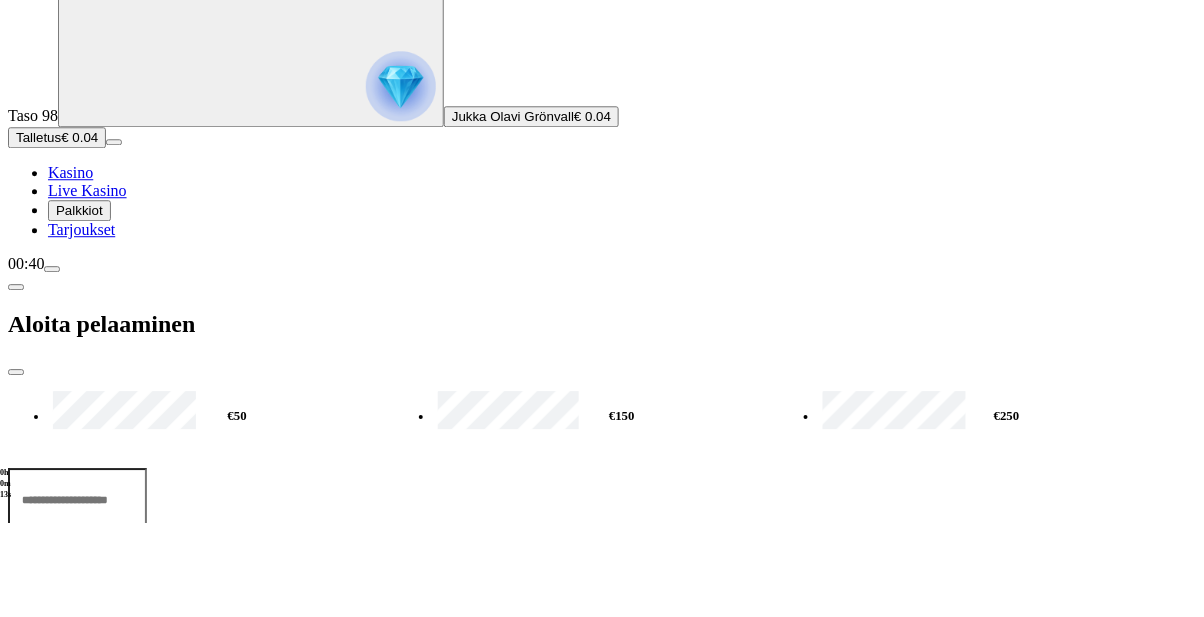 type on "**" 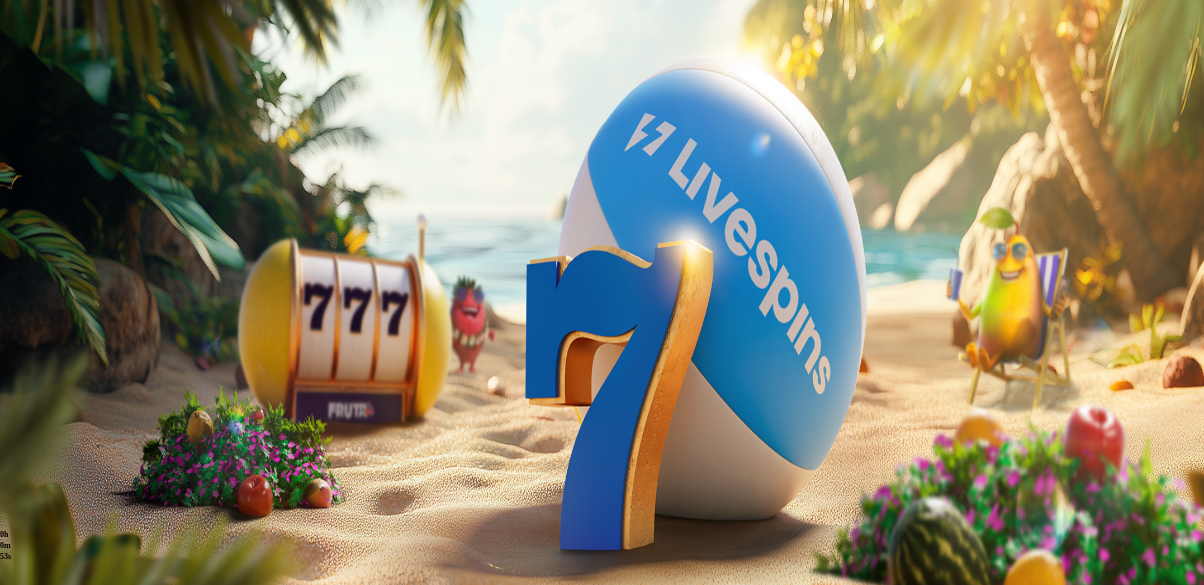 scroll, scrollTop: 0, scrollLeft: 0, axis: both 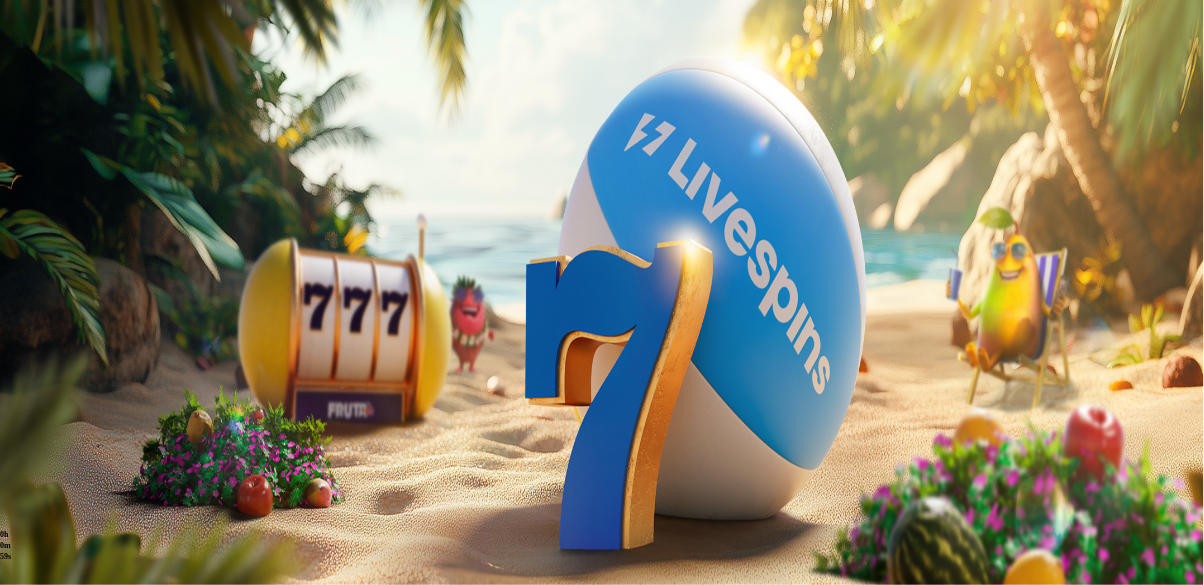 click at bounding box center [52, 363] 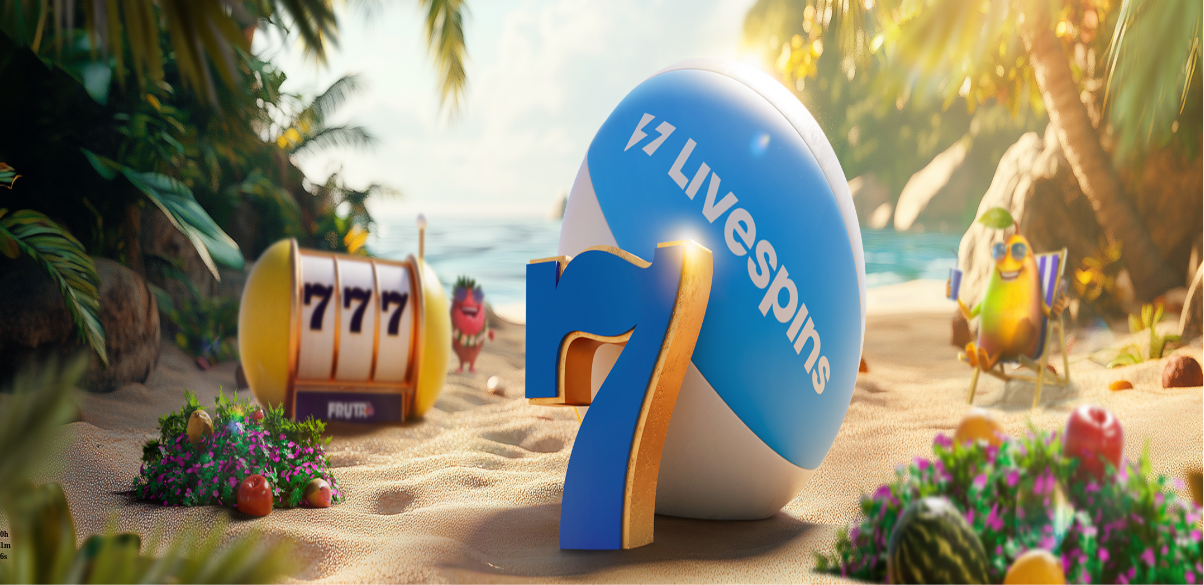 click at bounding box center [16, 419] 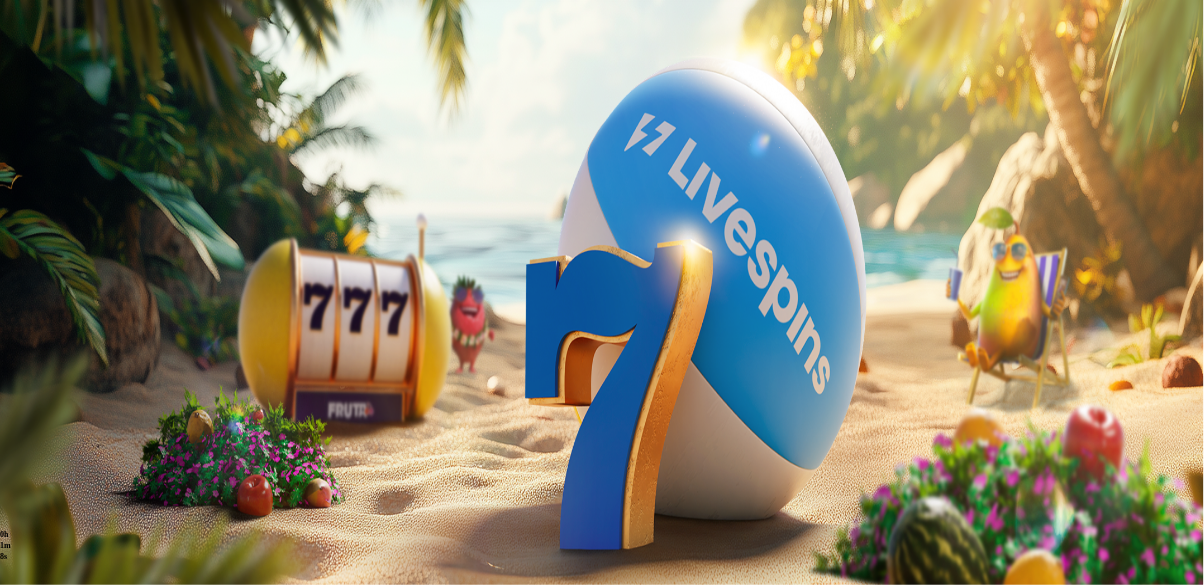 click on "Pelaa nyt" at bounding box center [77, 1070] 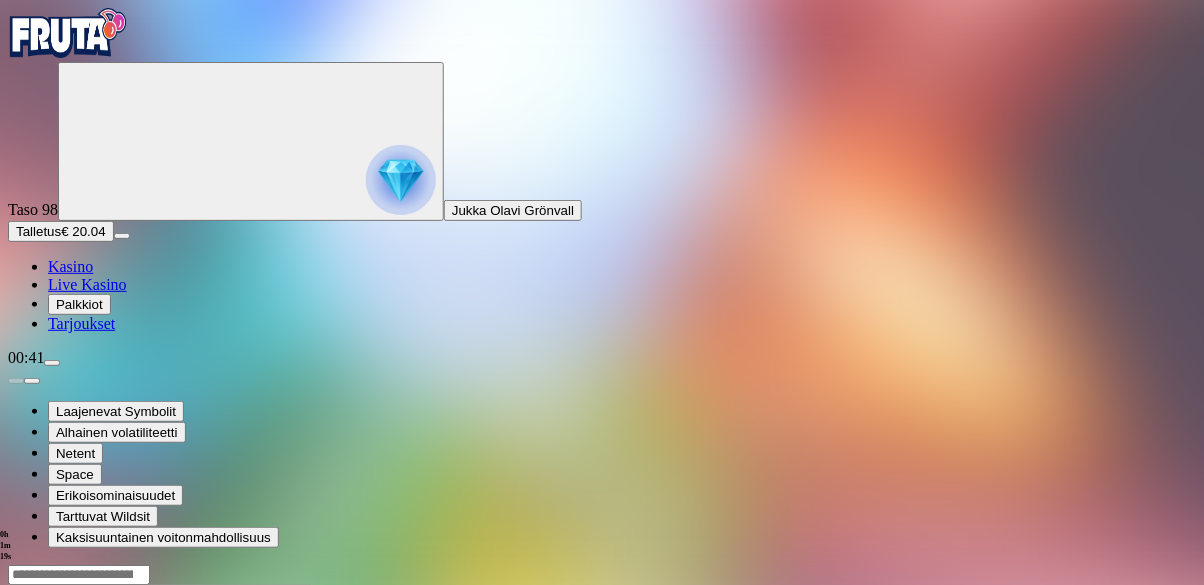 click at bounding box center [48, 757] 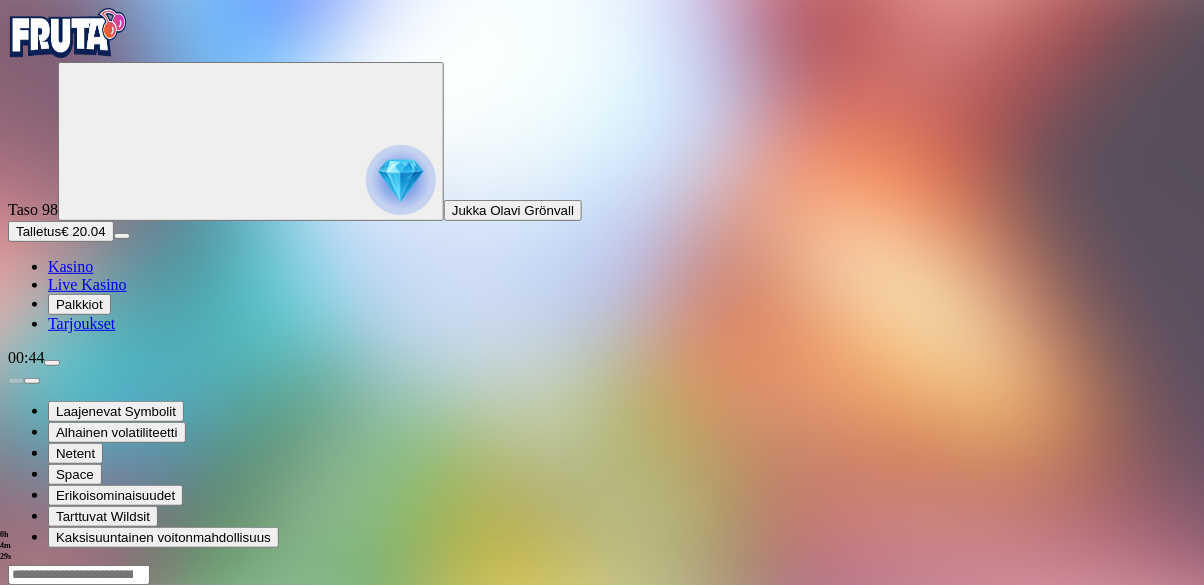 click at bounding box center [16, 757] 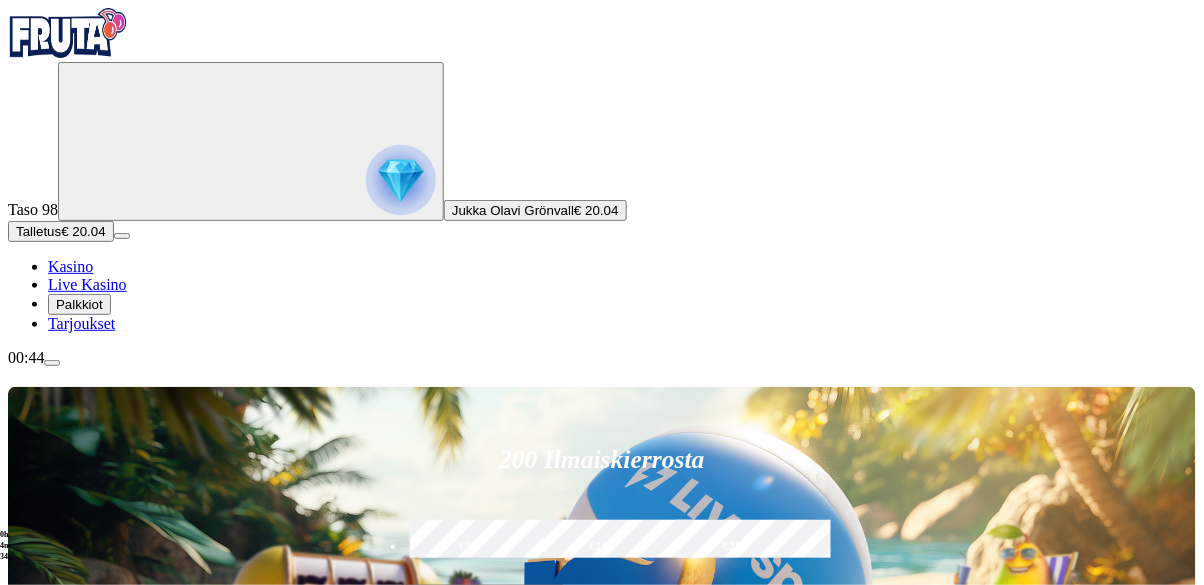 click on "00:44" at bounding box center (602, 358) 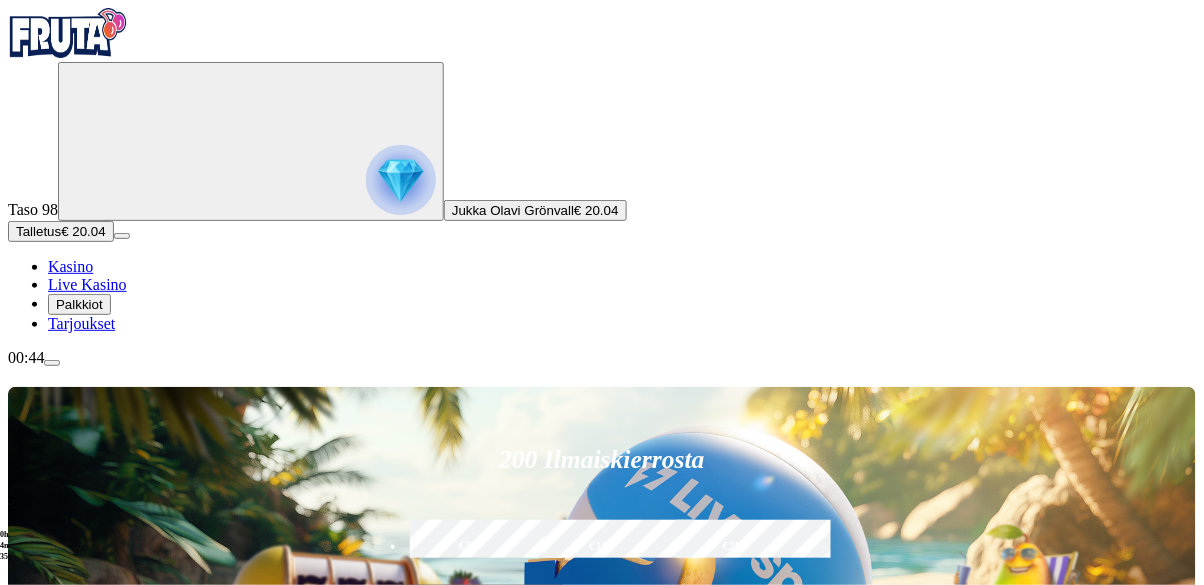 click at bounding box center [52, 363] 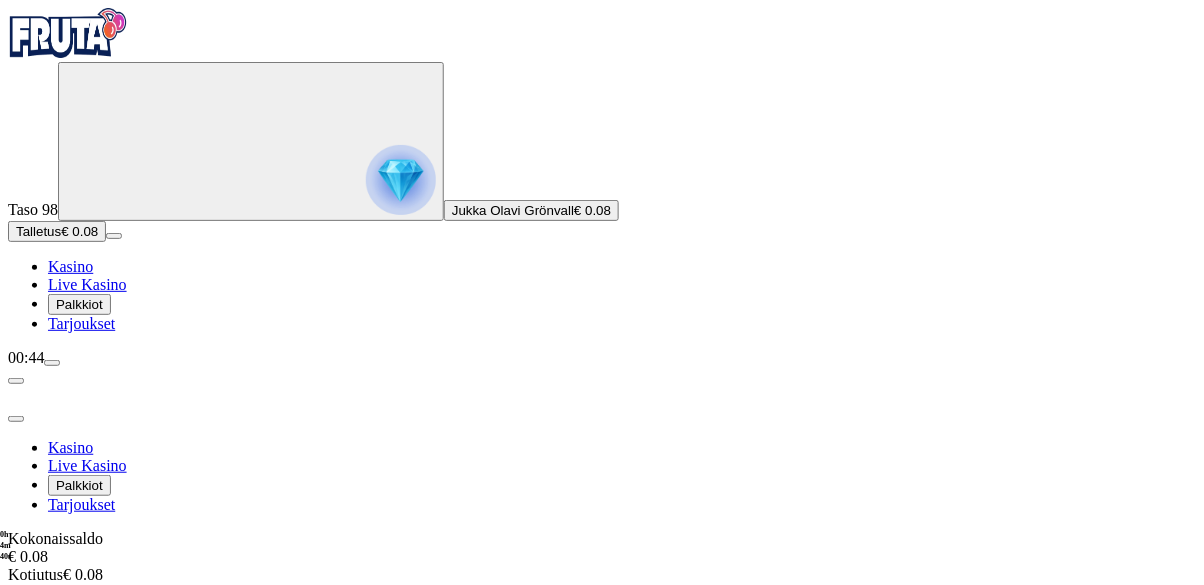 scroll, scrollTop: 127, scrollLeft: 0, axis: vertical 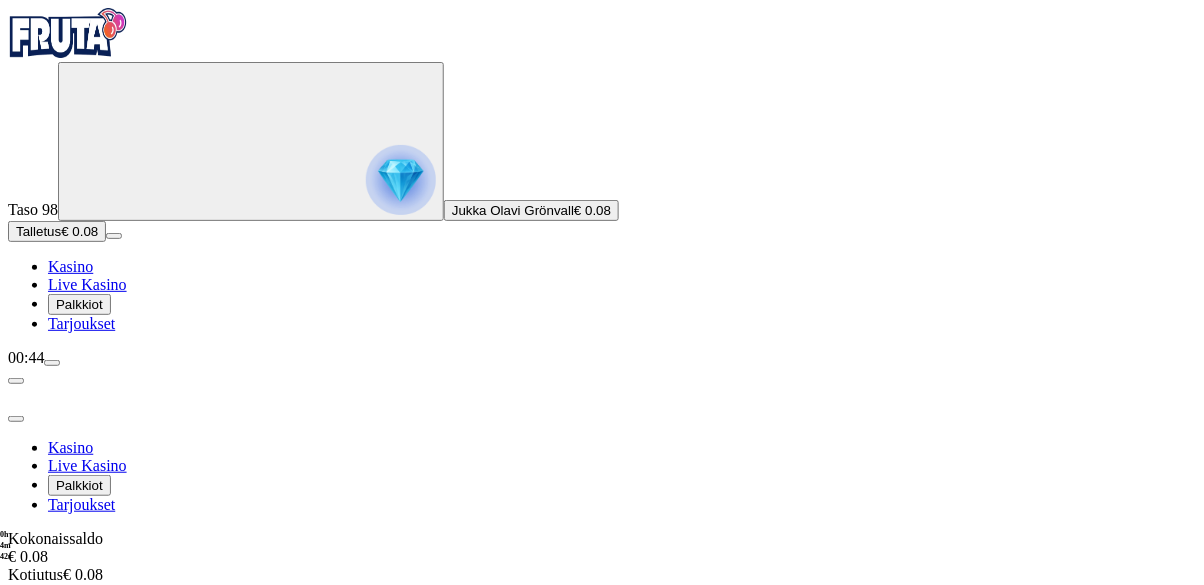 click at bounding box center (52, 363) 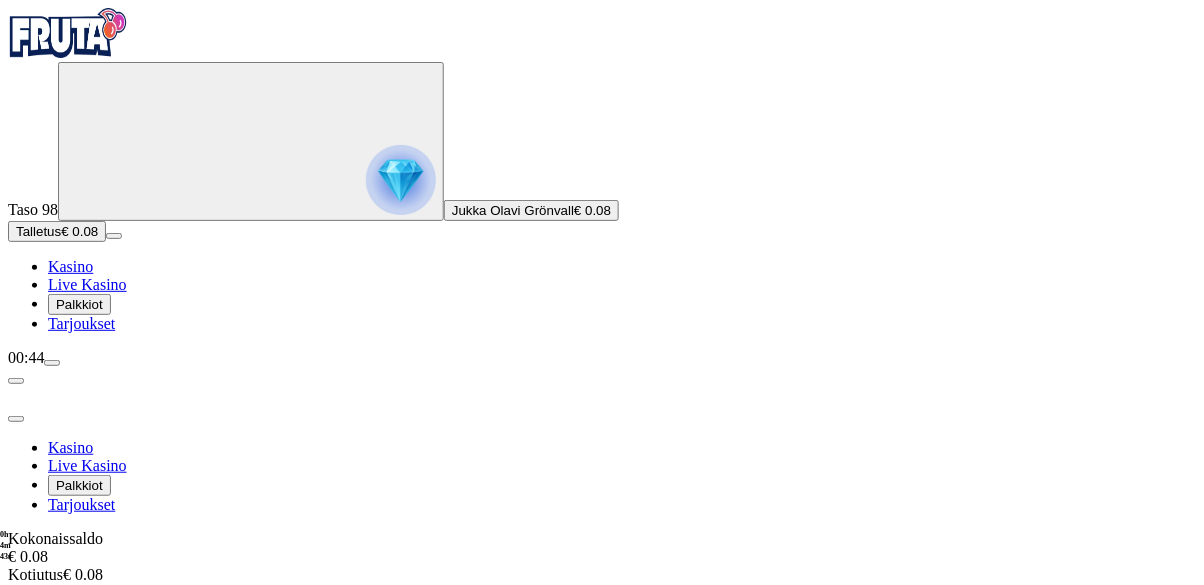 click at bounding box center (52, 363) 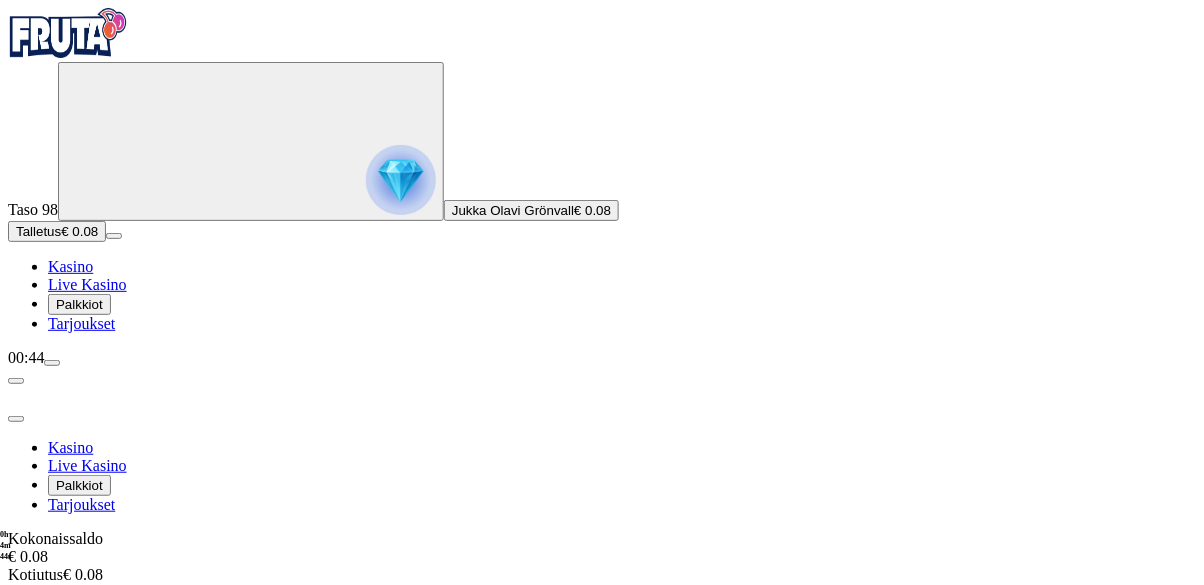 click on "00:44" at bounding box center [602, 358] 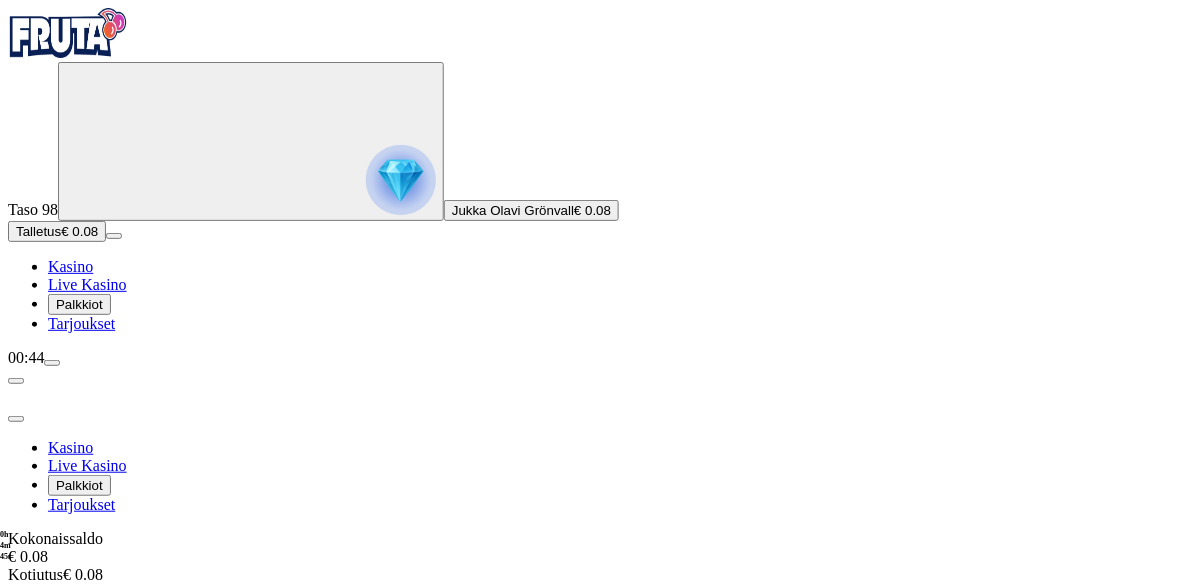 click on "00:44" at bounding box center (602, 358) 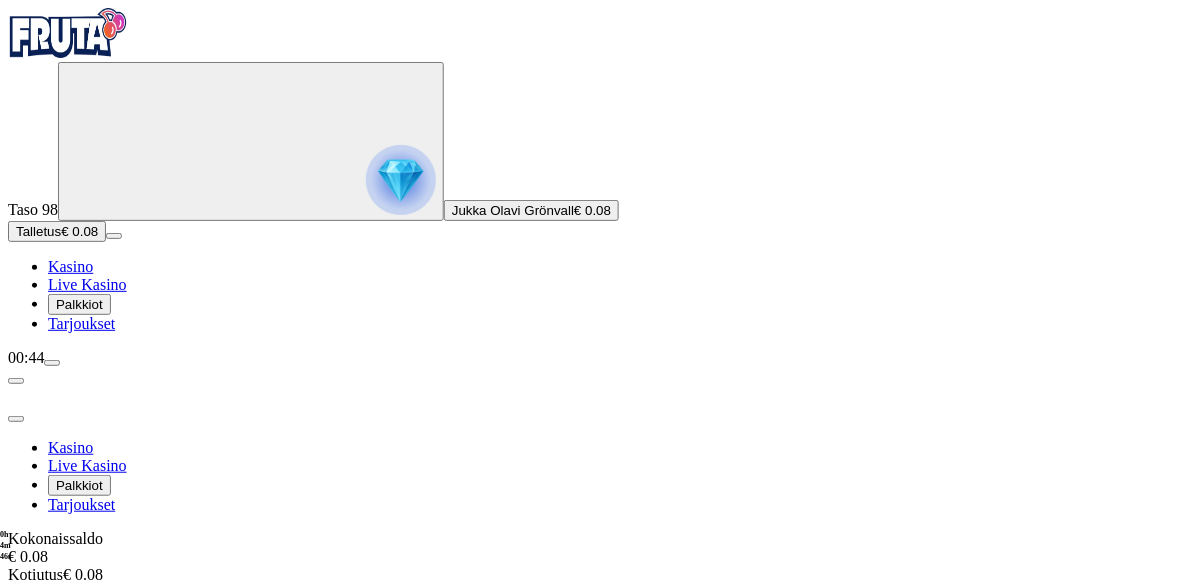 click on "00:44" at bounding box center [602, 358] 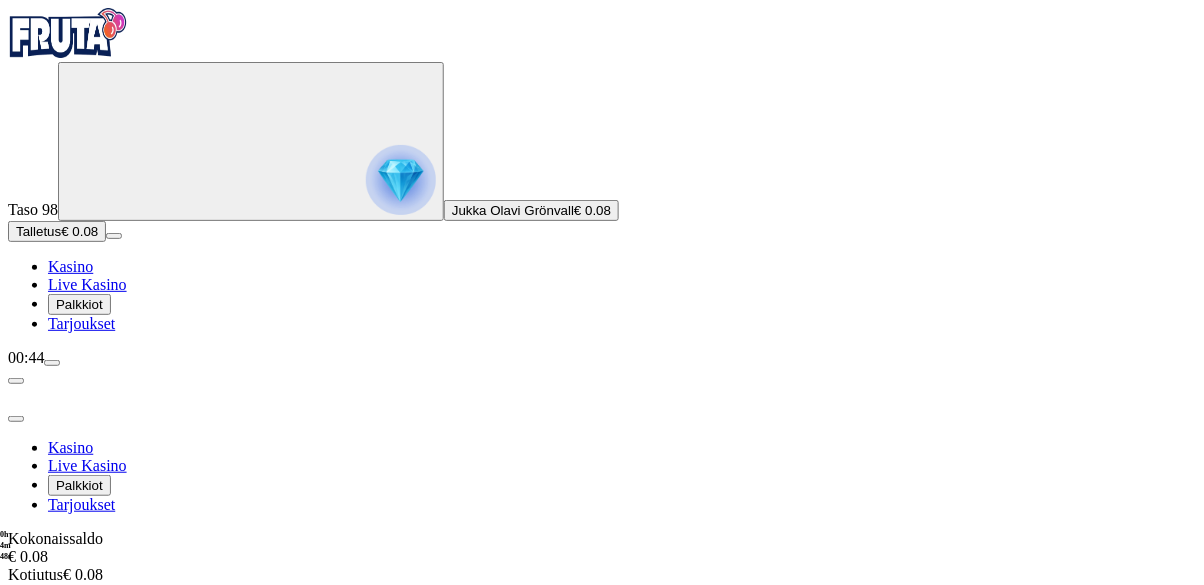 click at bounding box center [16, 419] 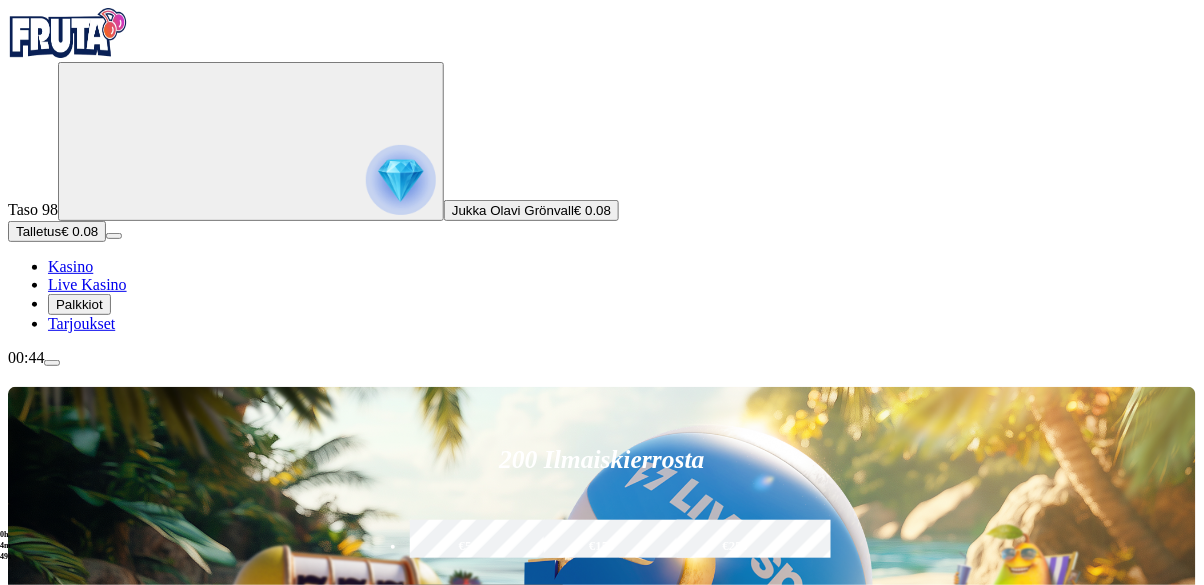 click on "00:44" at bounding box center (602, 358) 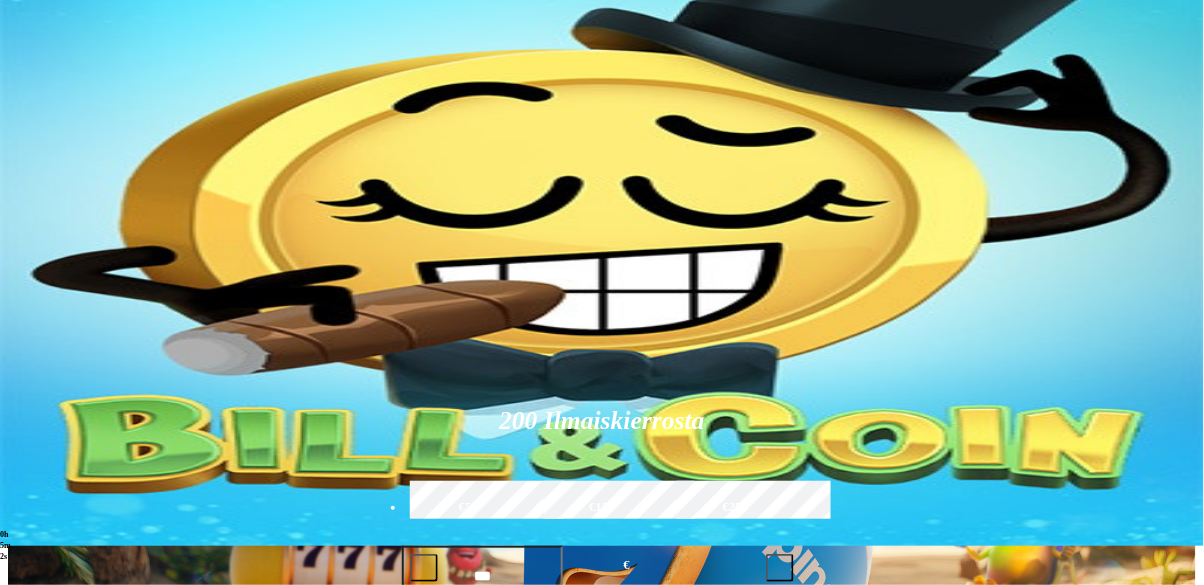 scroll, scrollTop: 33, scrollLeft: 0, axis: vertical 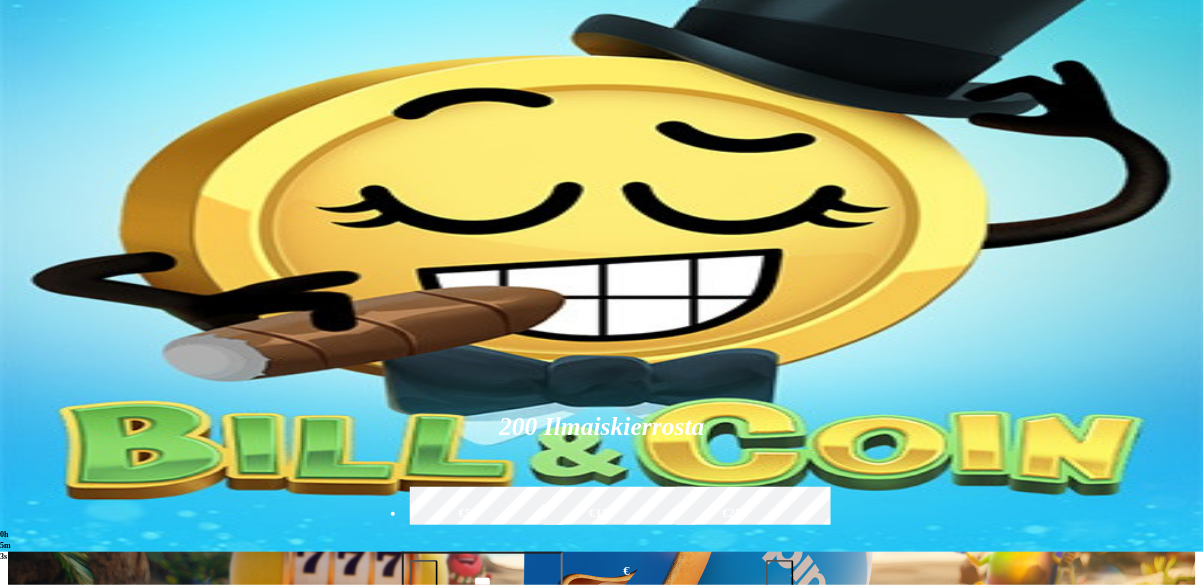 click on "00:45" at bounding box center [602, 325] 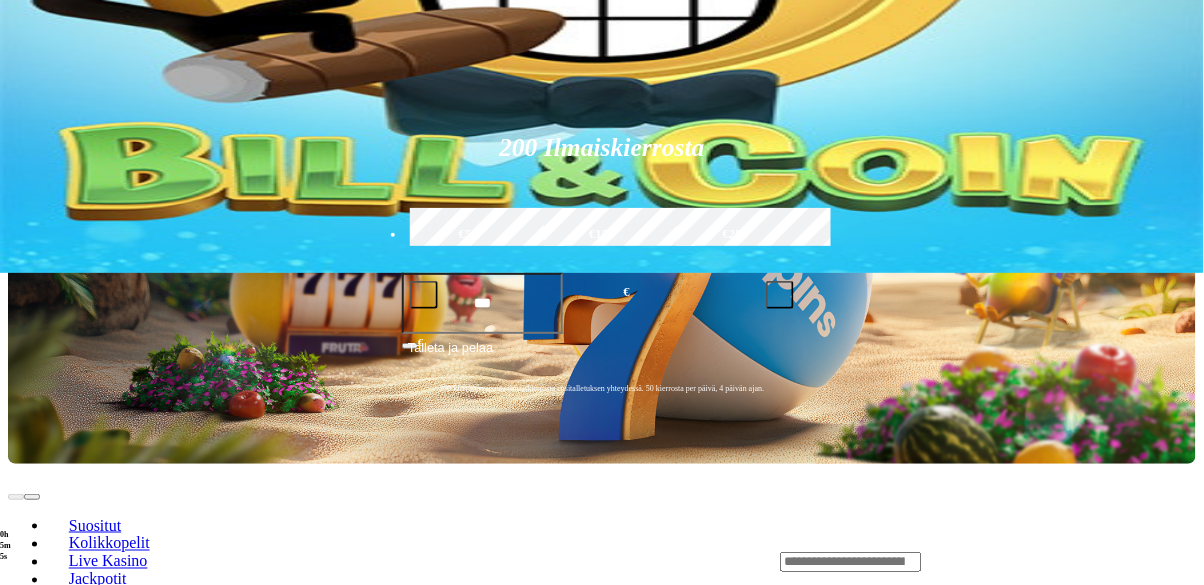 scroll, scrollTop: 316, scrollLeft: 0, axis: vertical 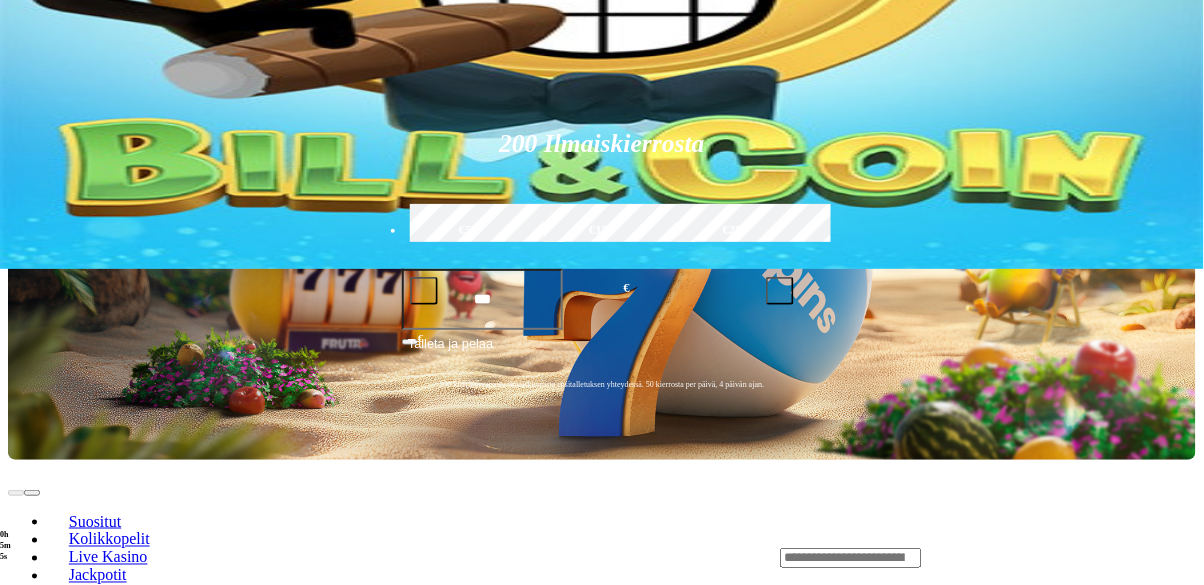 click on "Palkkiot" at bounding box center (79, -12) 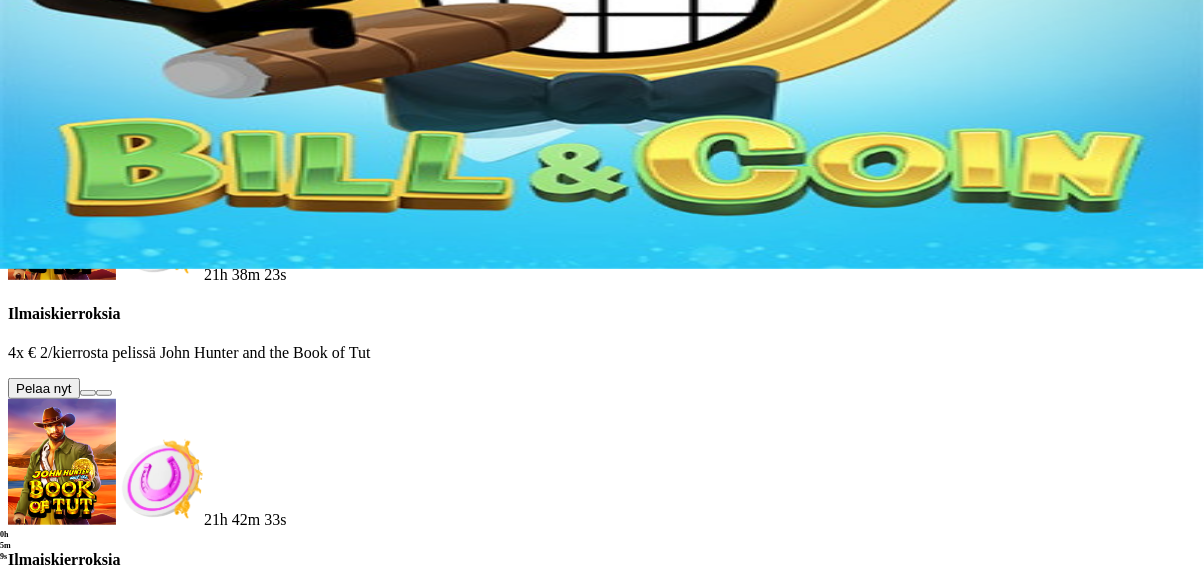 click at bounding box center (88, 393) 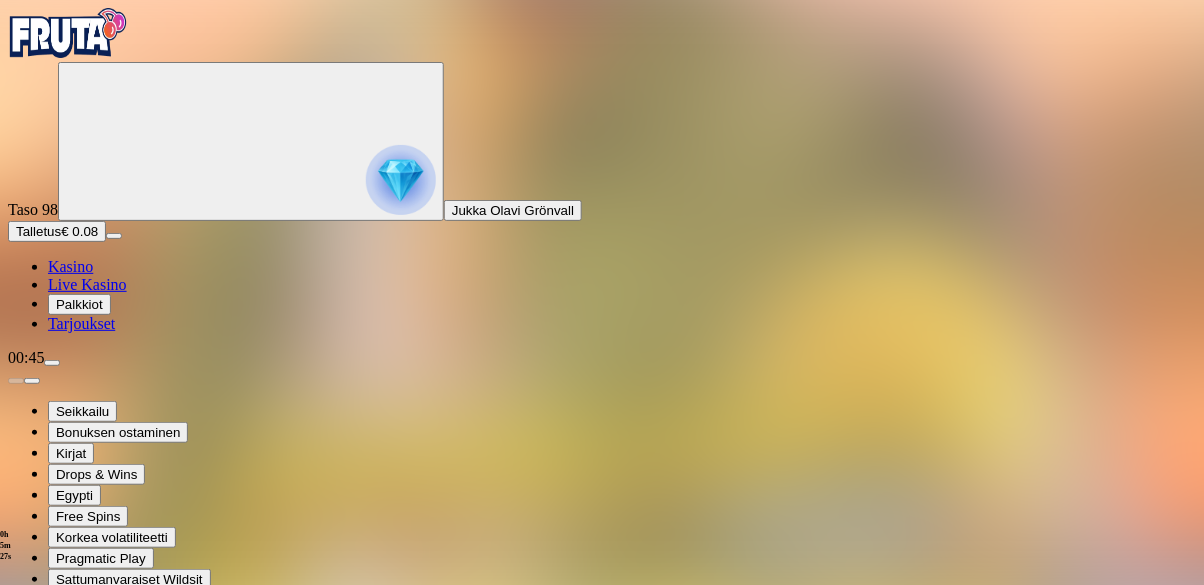 click at bounding box center (48, 820) 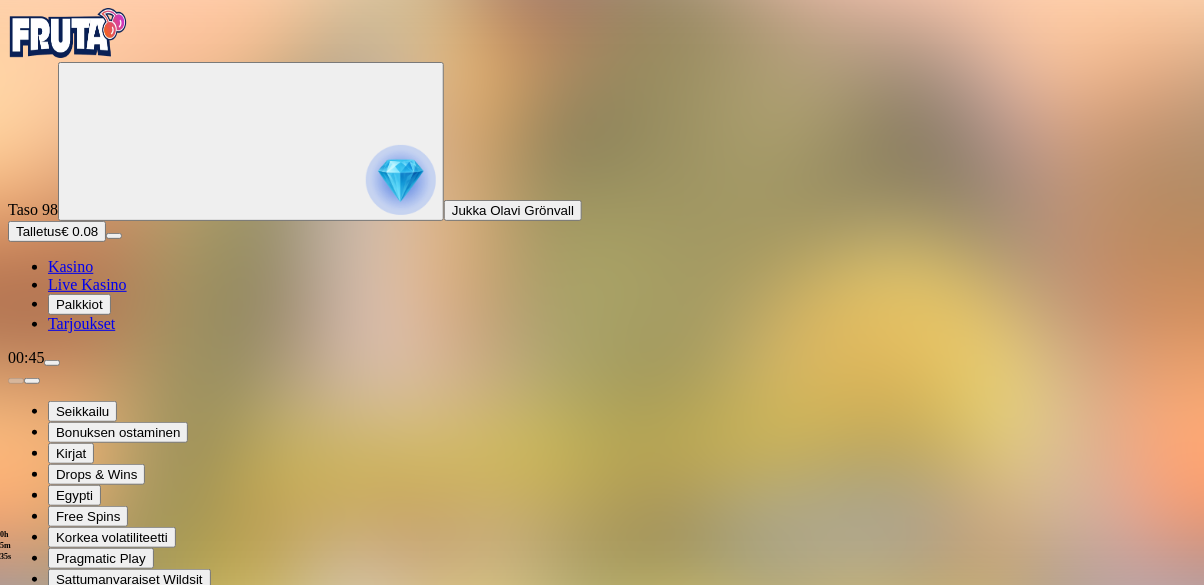 click at bounding box center [16, 820] 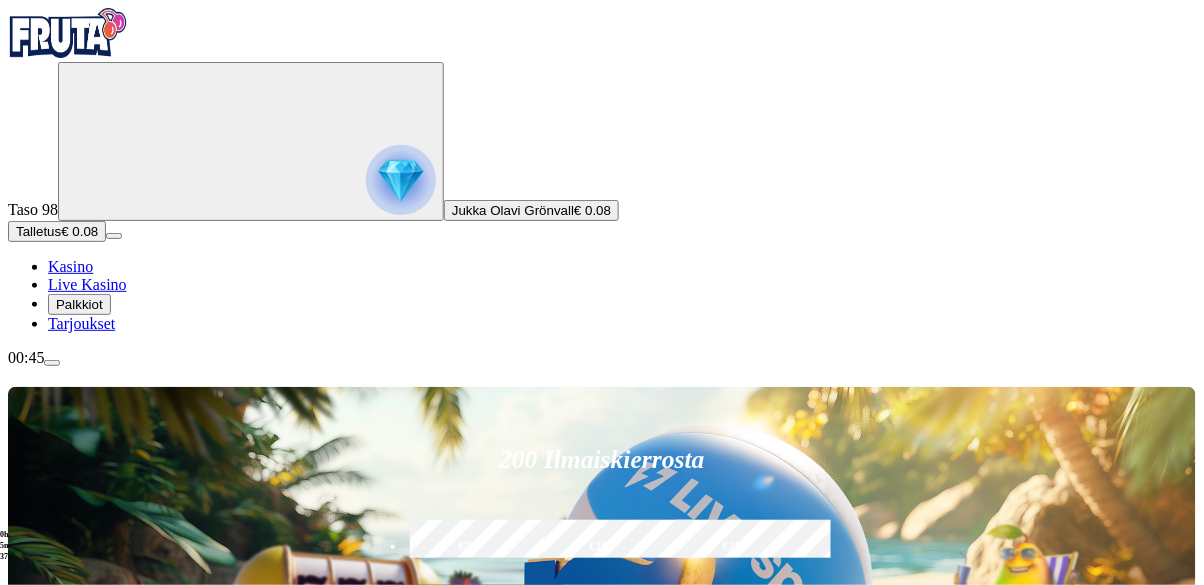 click on "Talletus" at bounding box center [38, 231] 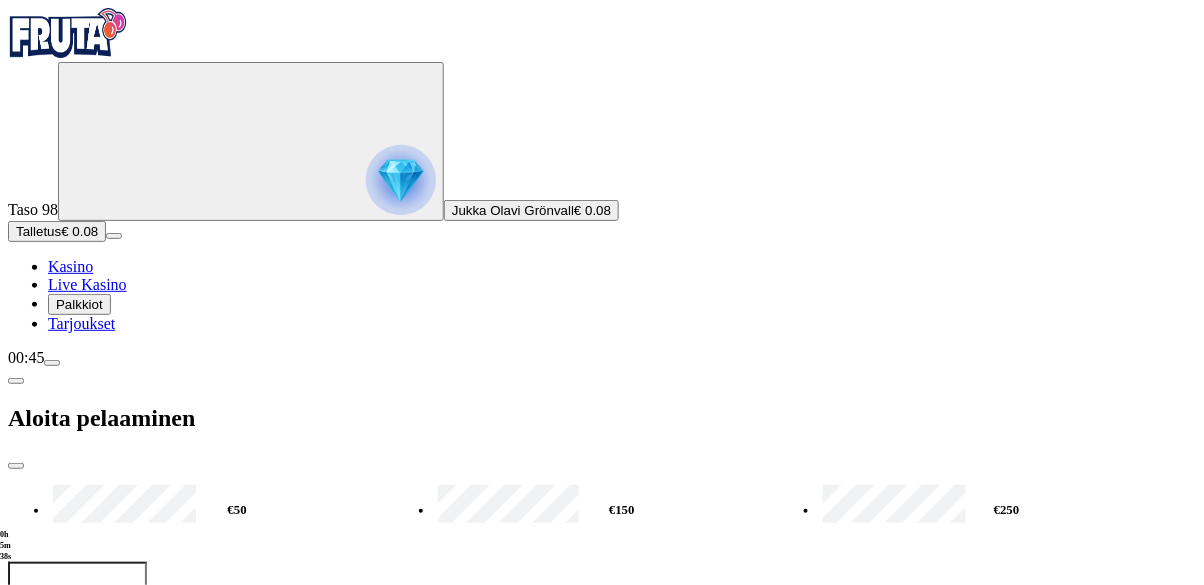 click on "***" at bounding box center (77, 594) 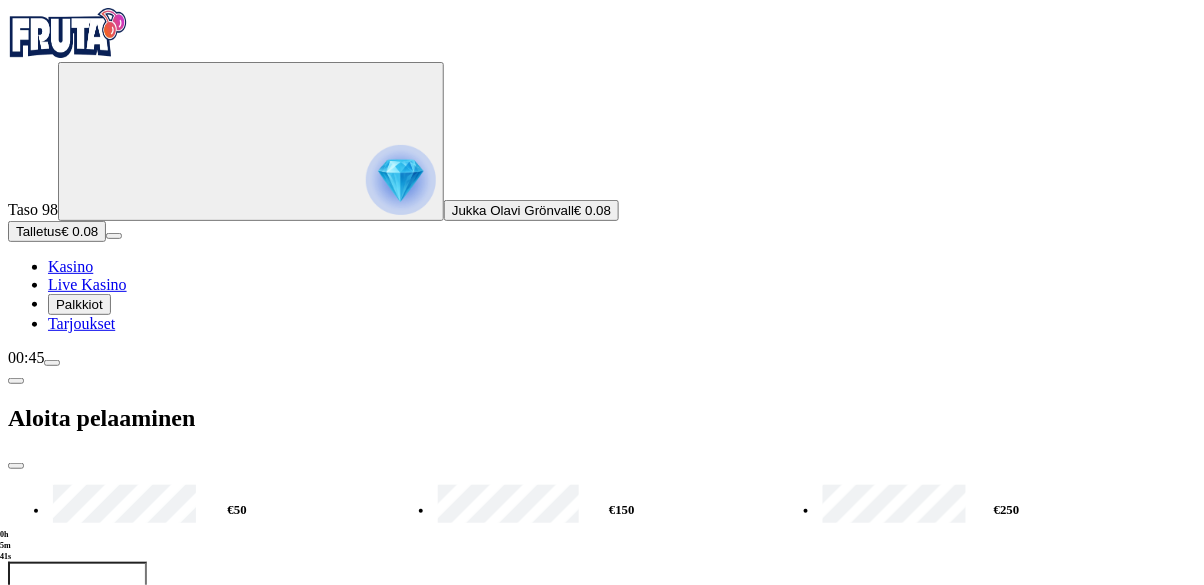 type on "*" 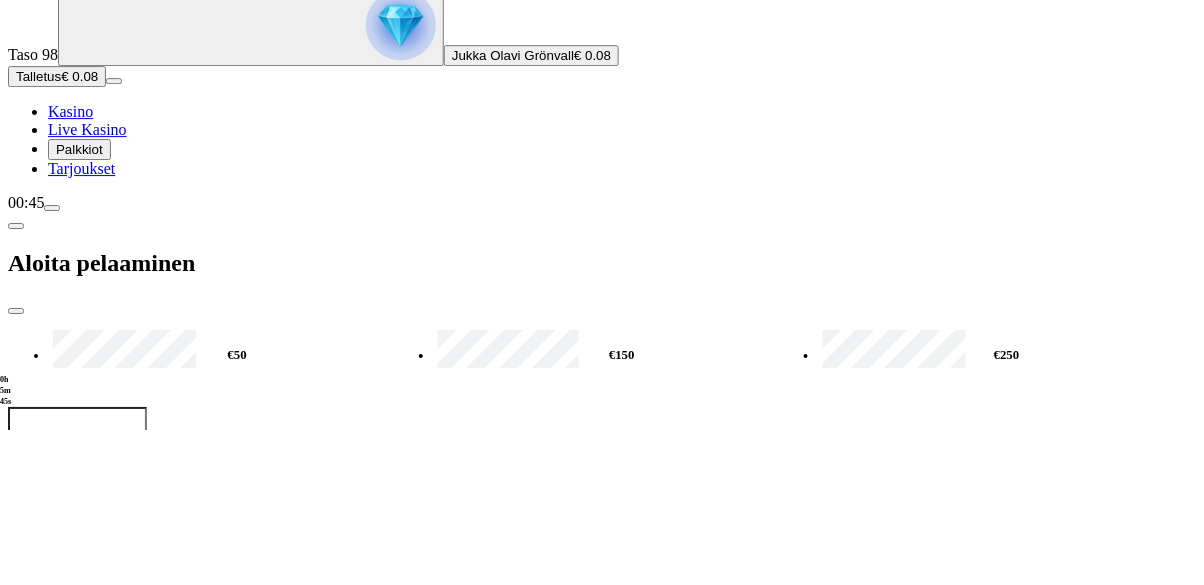 type on "**" 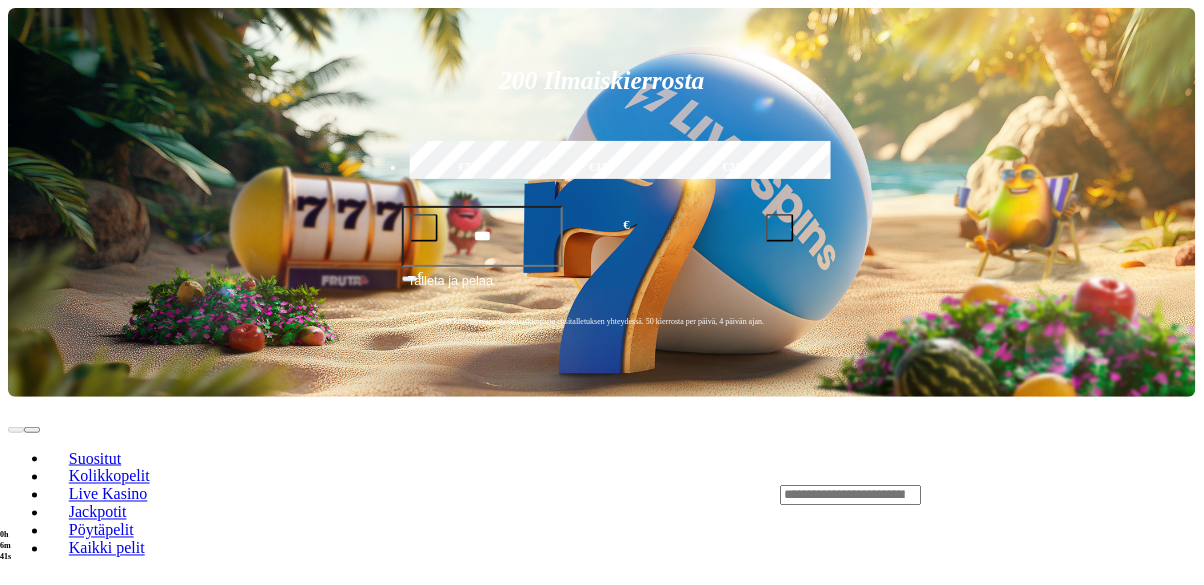 scroll, scrollTop: 381, scrollLeft: 0, axis: vertical 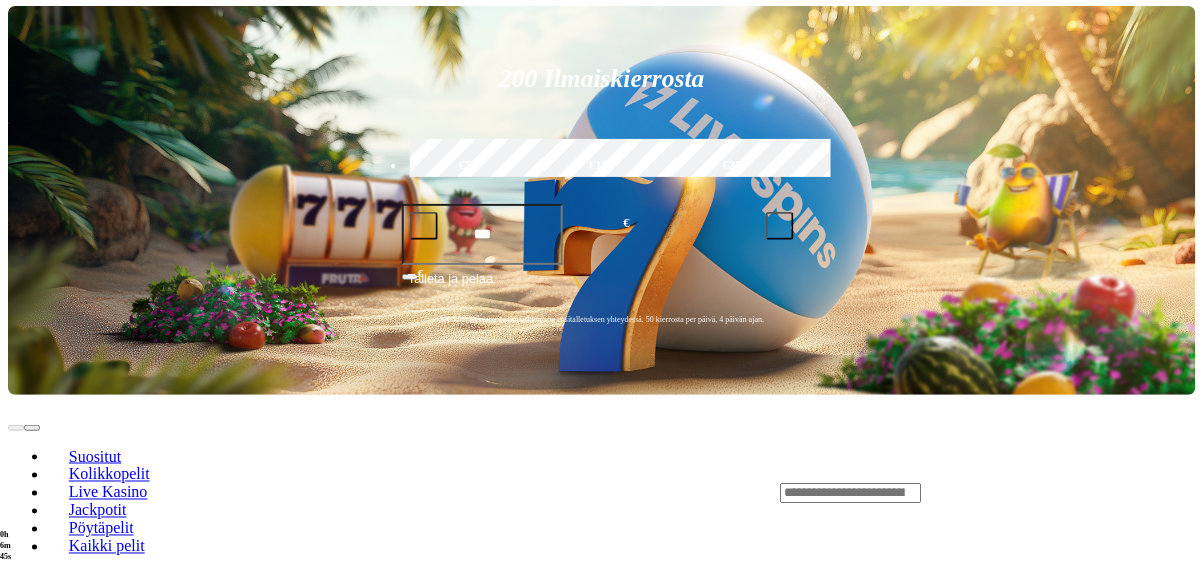 click on "Pelaa nyt" at bounding box center (-403, 2154) 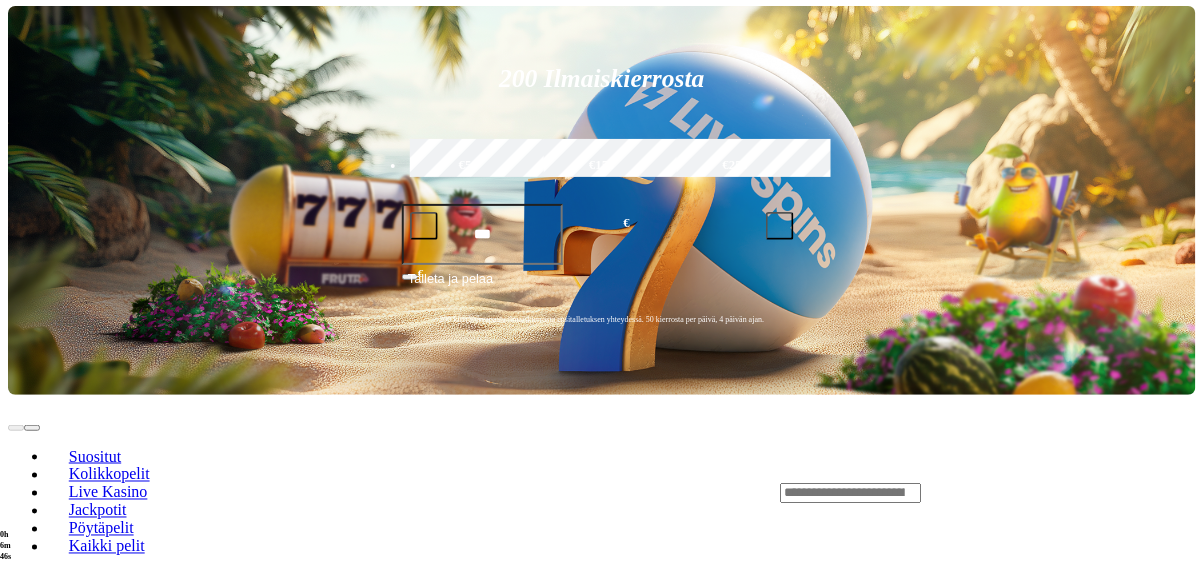 scroll, scrollTop: 0, scrollLeft: 0, axis: both 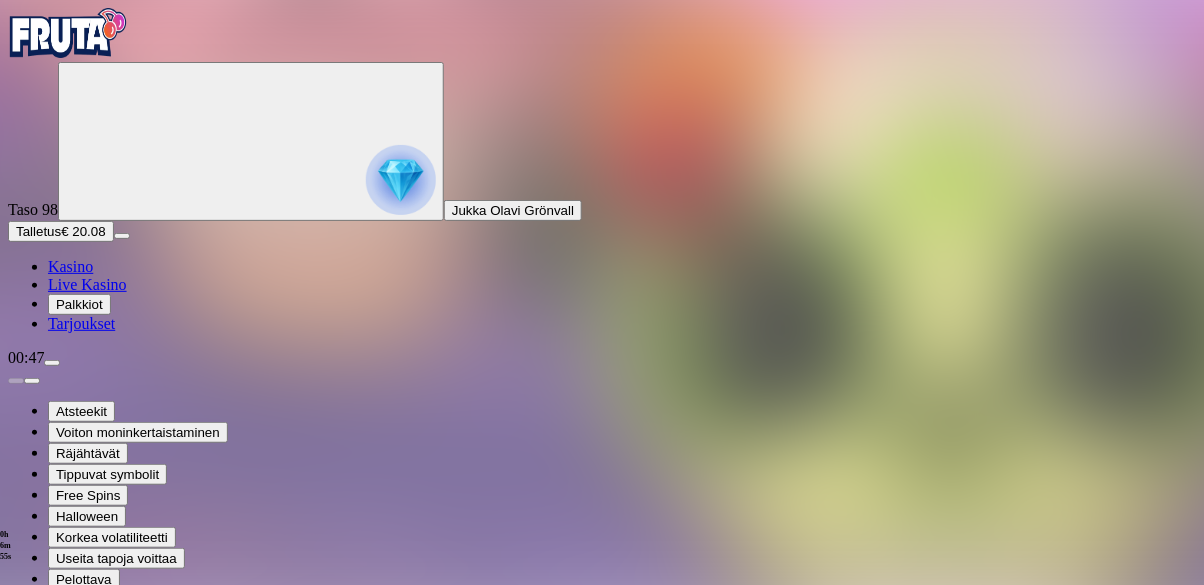click at bounding box center [48, 841] 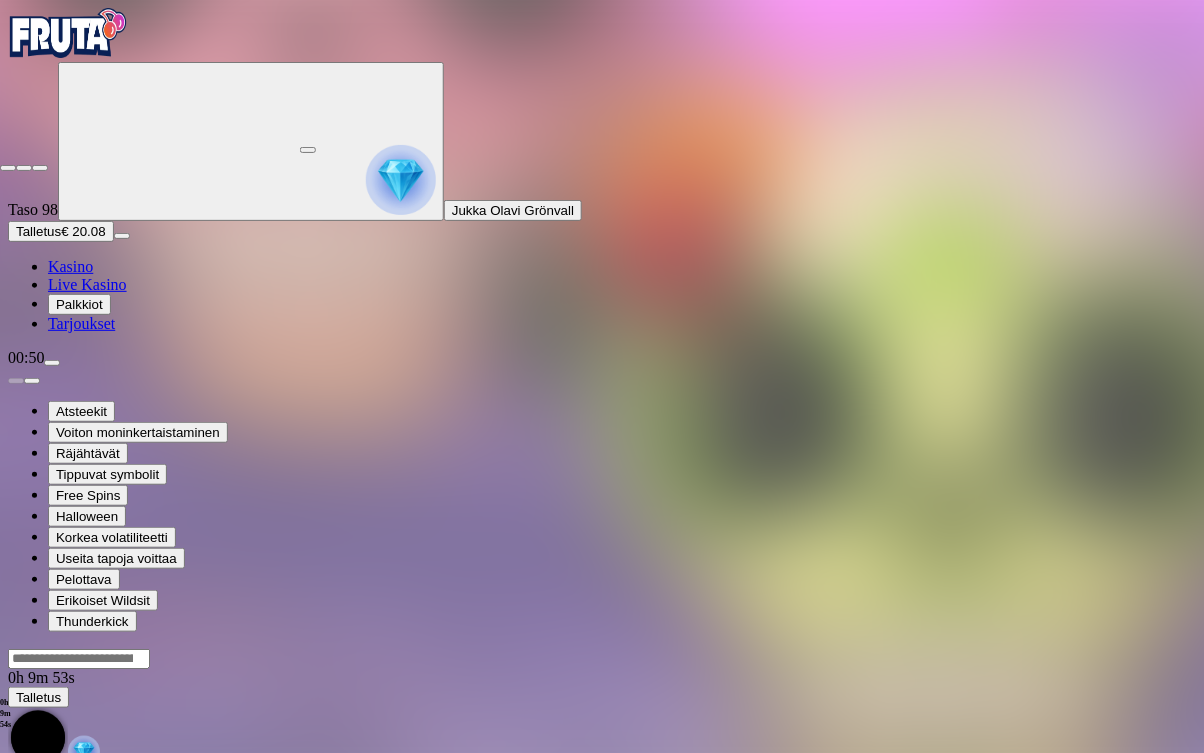 click at bounding box center [40, 168] 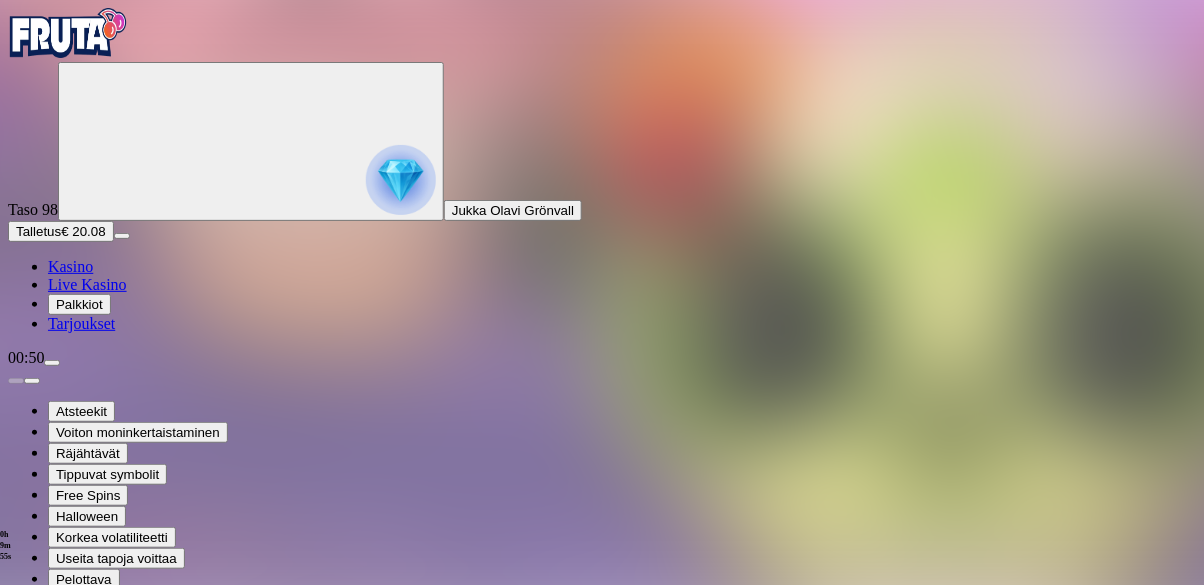 click at bounding box center [48, 841] 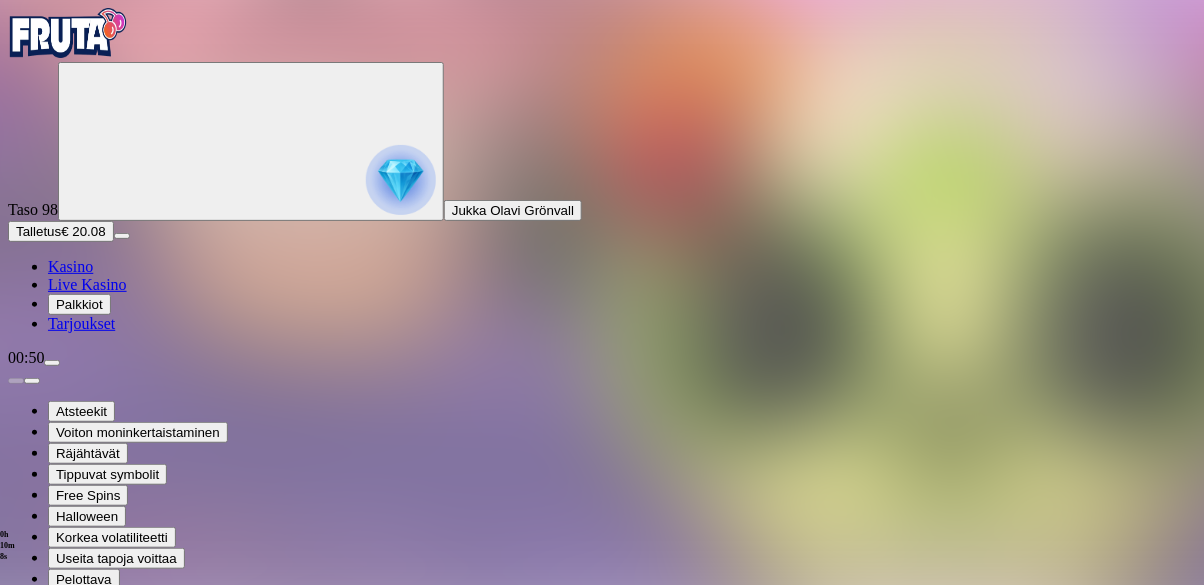 click at bounding box center (16, 841) 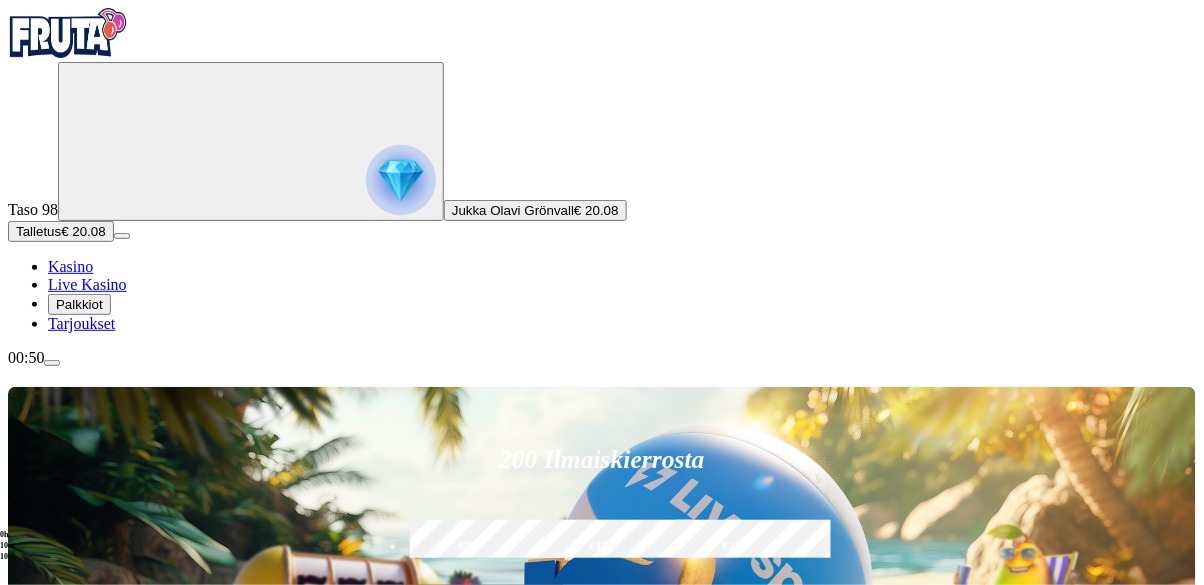 click on "Talletus" at bounding box center [38, 231] 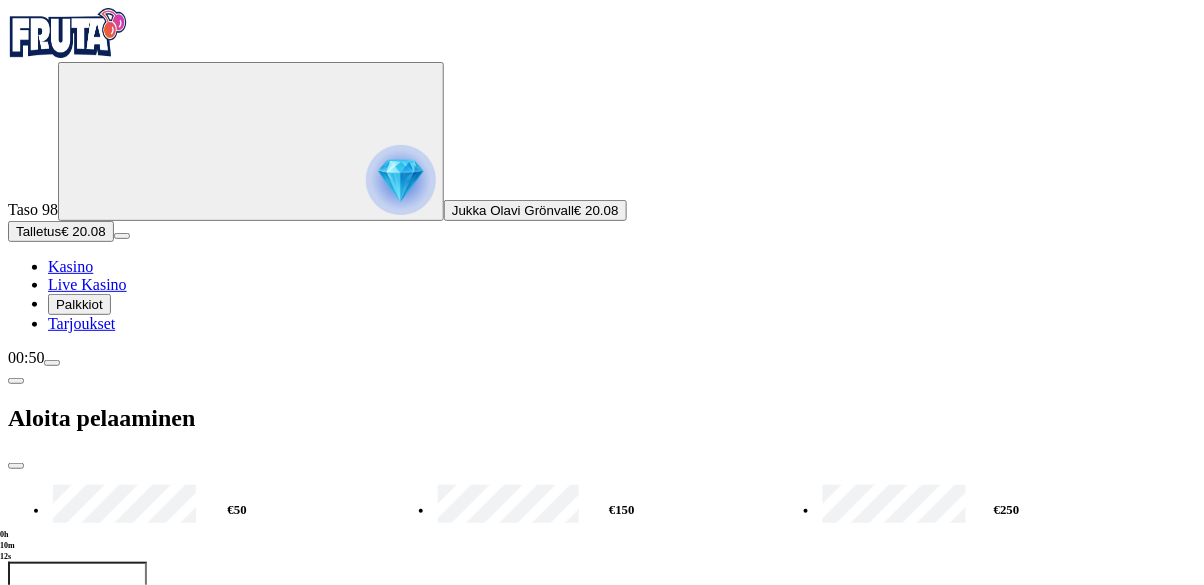 click on "***" at bounding box center [77, 594] 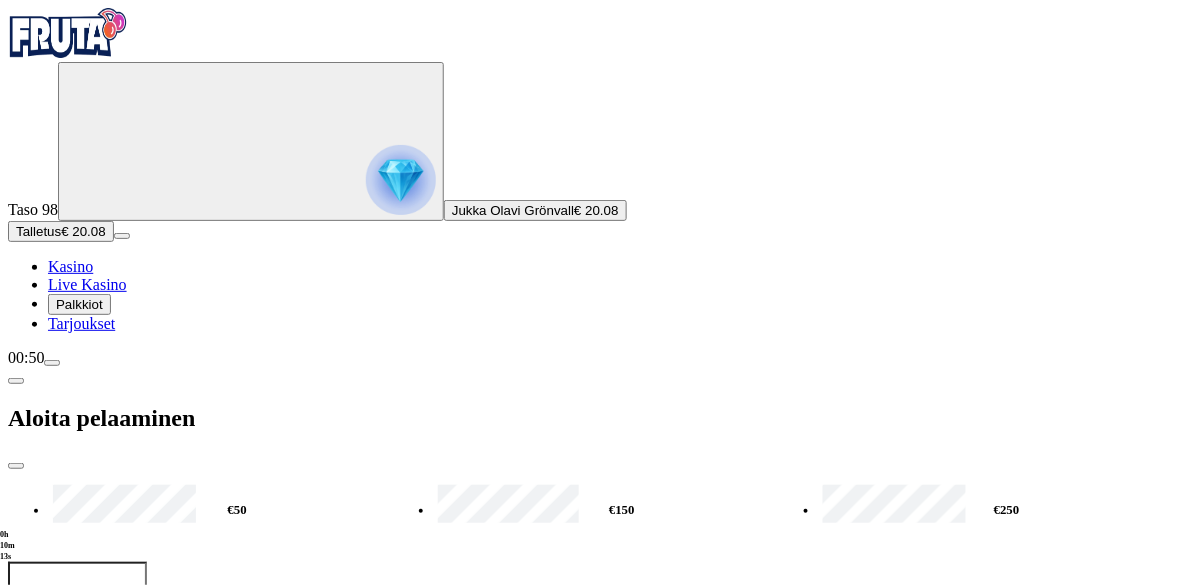 type on "*" 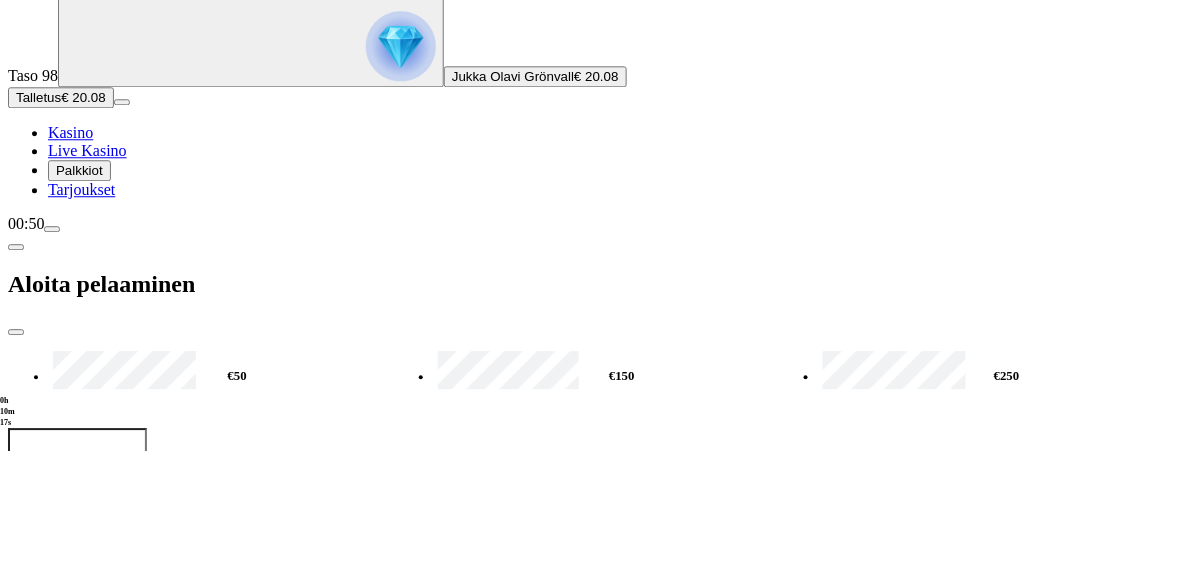 type on "**" 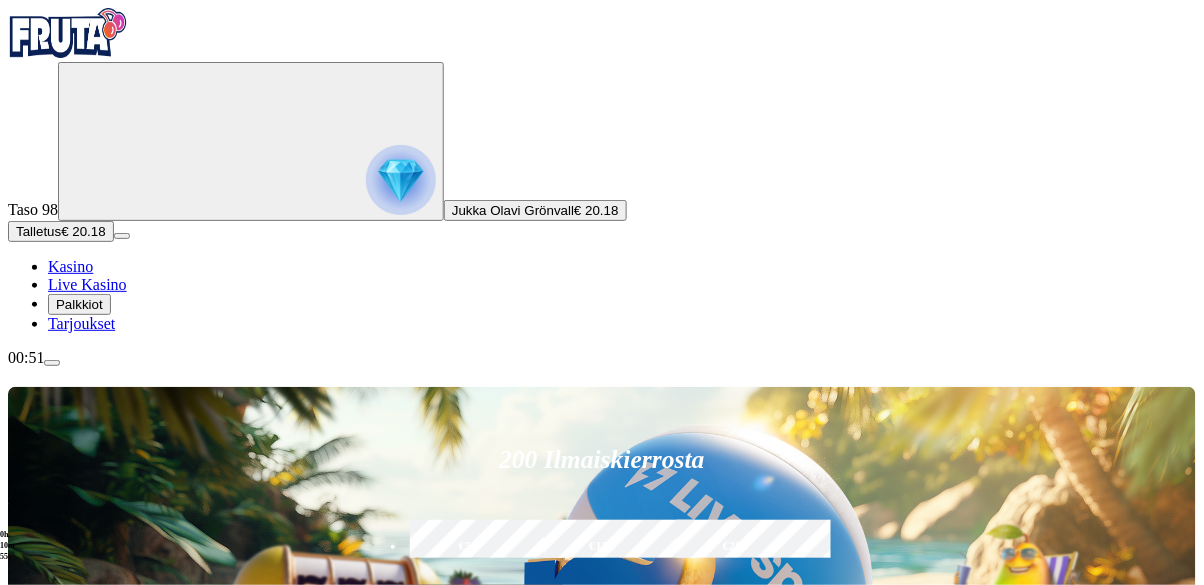 click on "Pelaa nyt" at bounding box center (77, 1188) 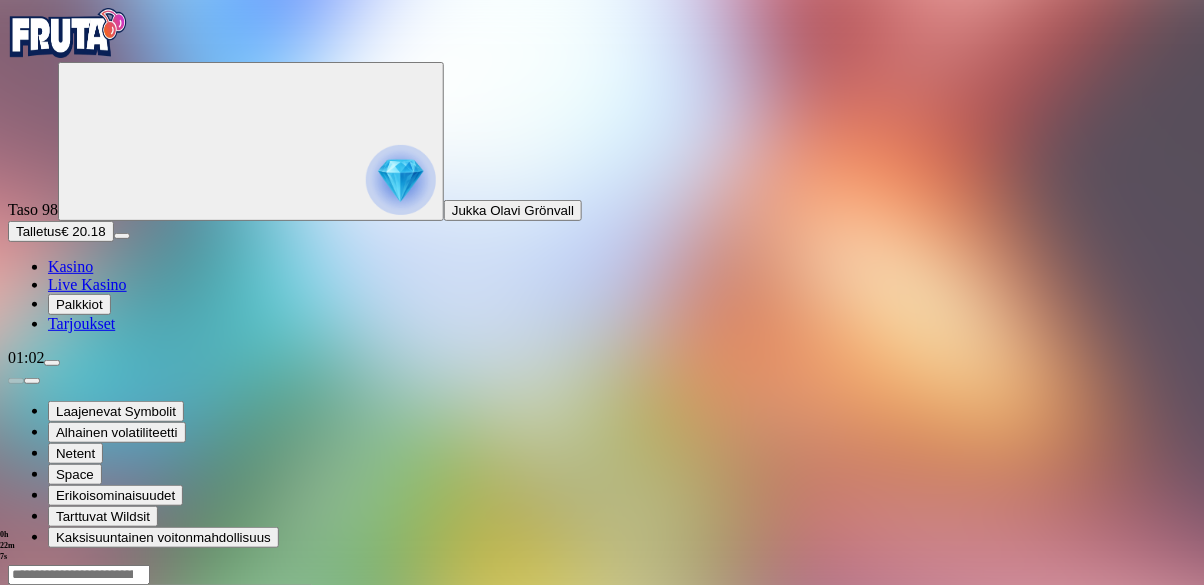 click at bounding box center (16, 757) 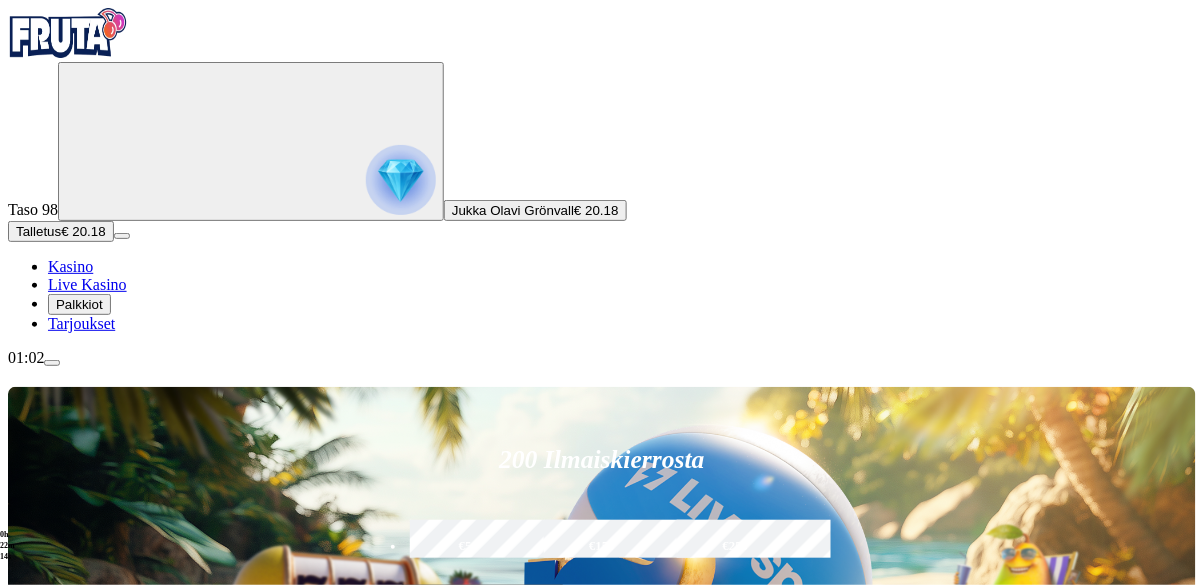 click at bounding box center (52, 363) 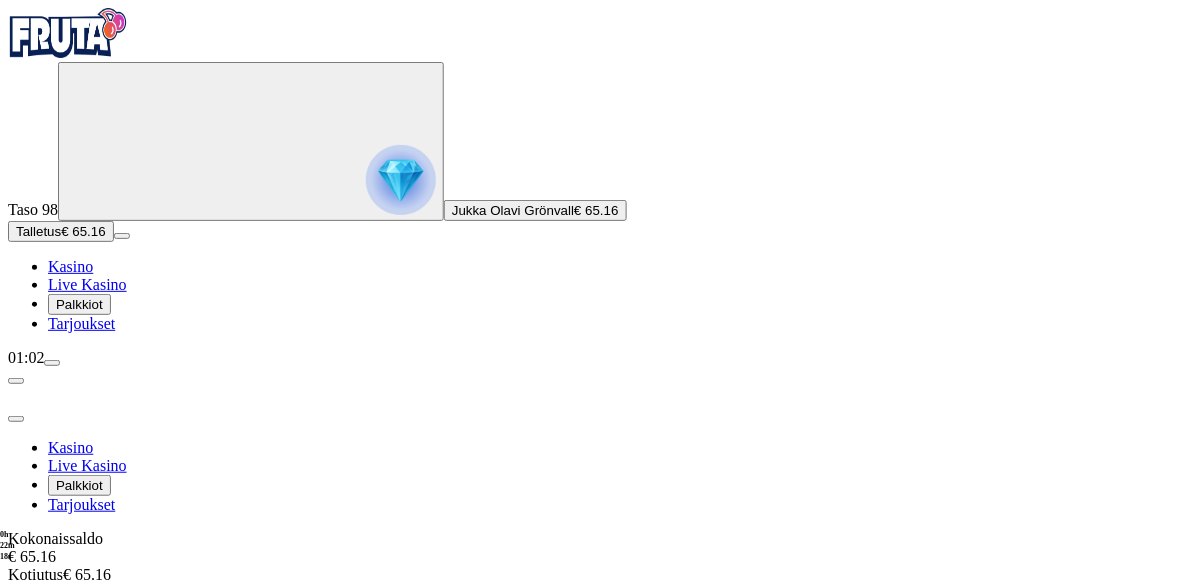 click on "Kotiutus" at bounding box center [40, 612] 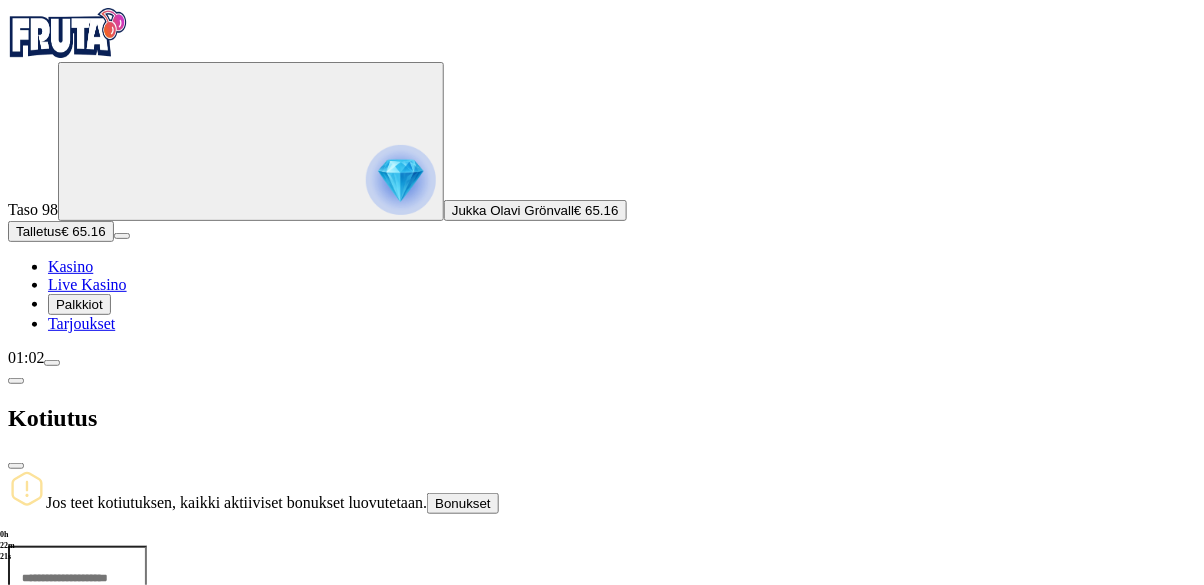 click at bounding box center [77, 578] 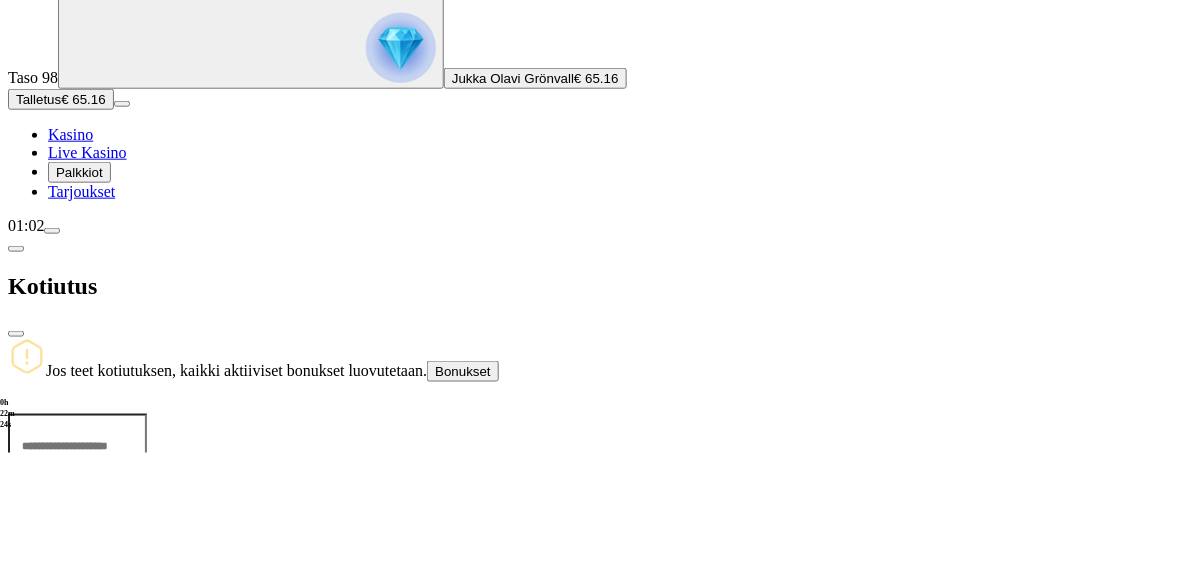 type on "**" 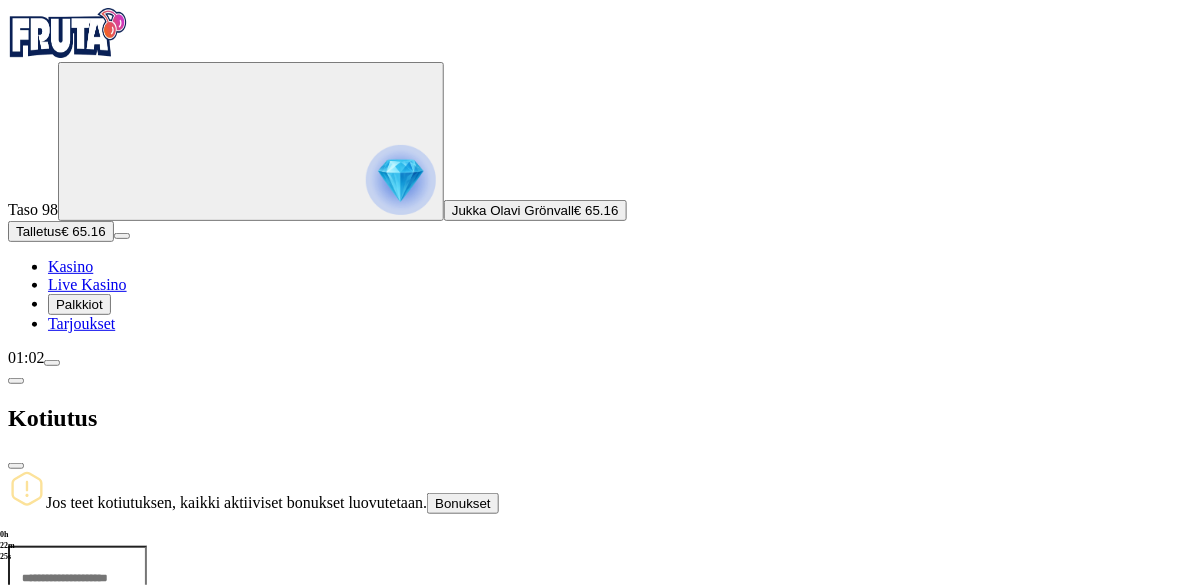 type 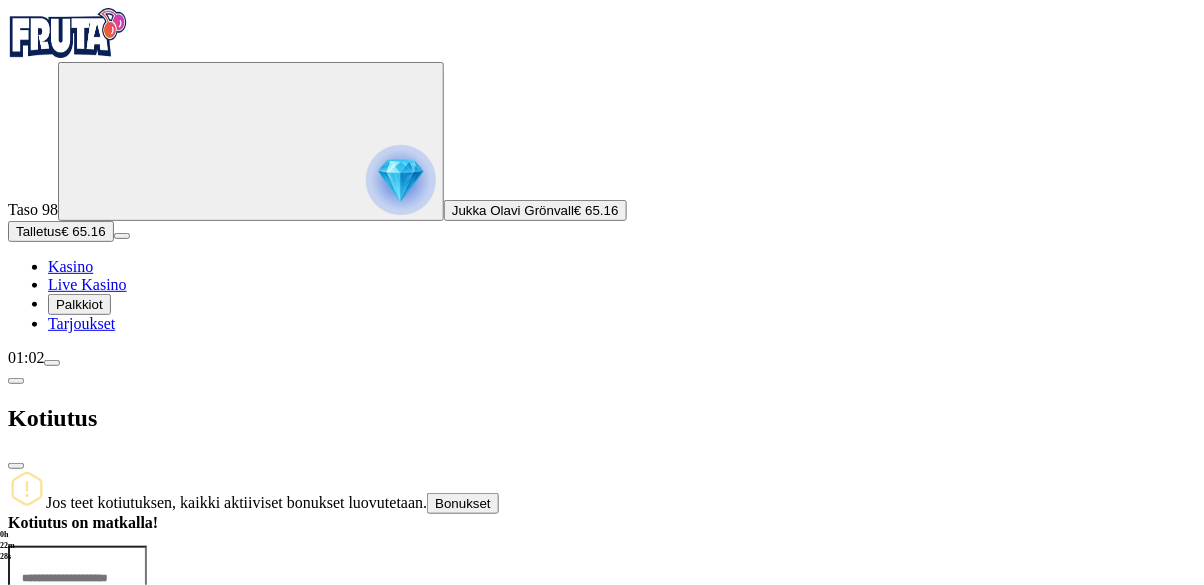 click at bounding box center [16, 466] 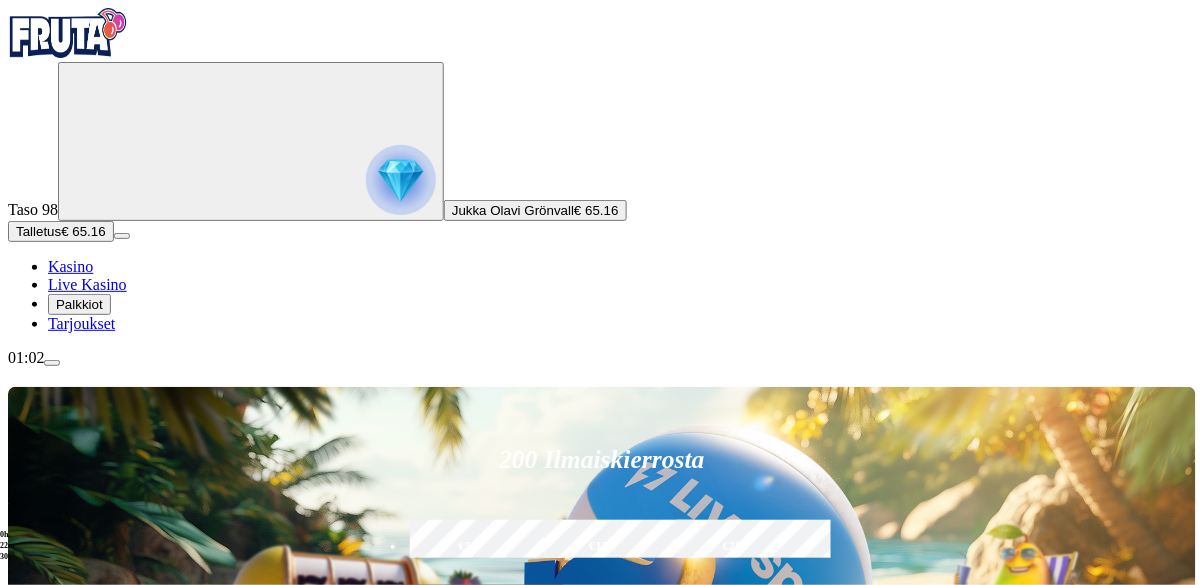 click at bounding box center [52, 363] 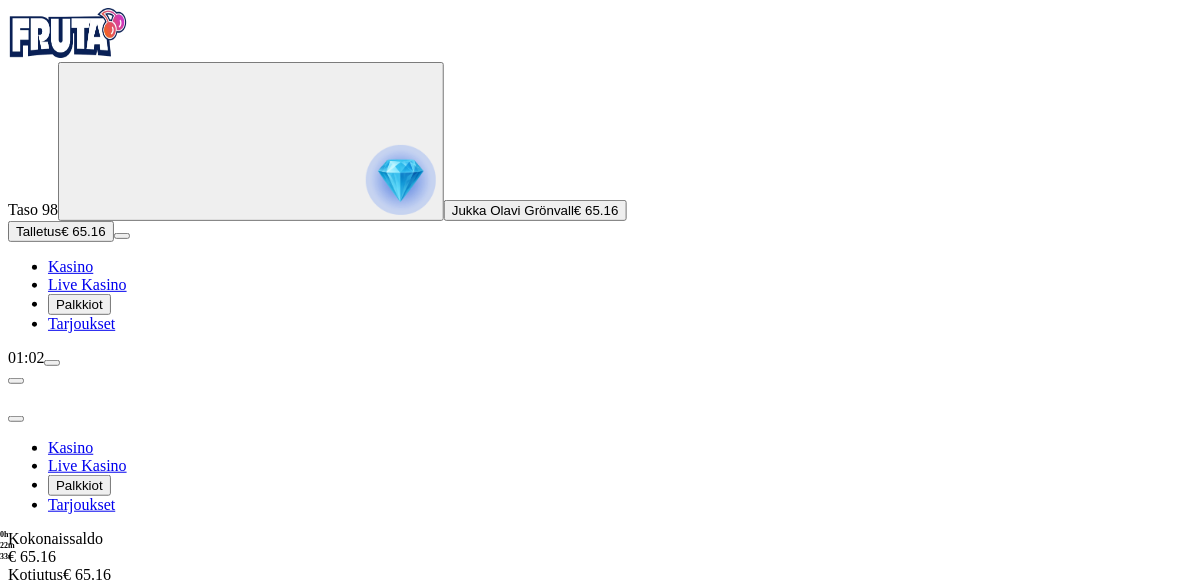 click at bounding box center (16, 419) 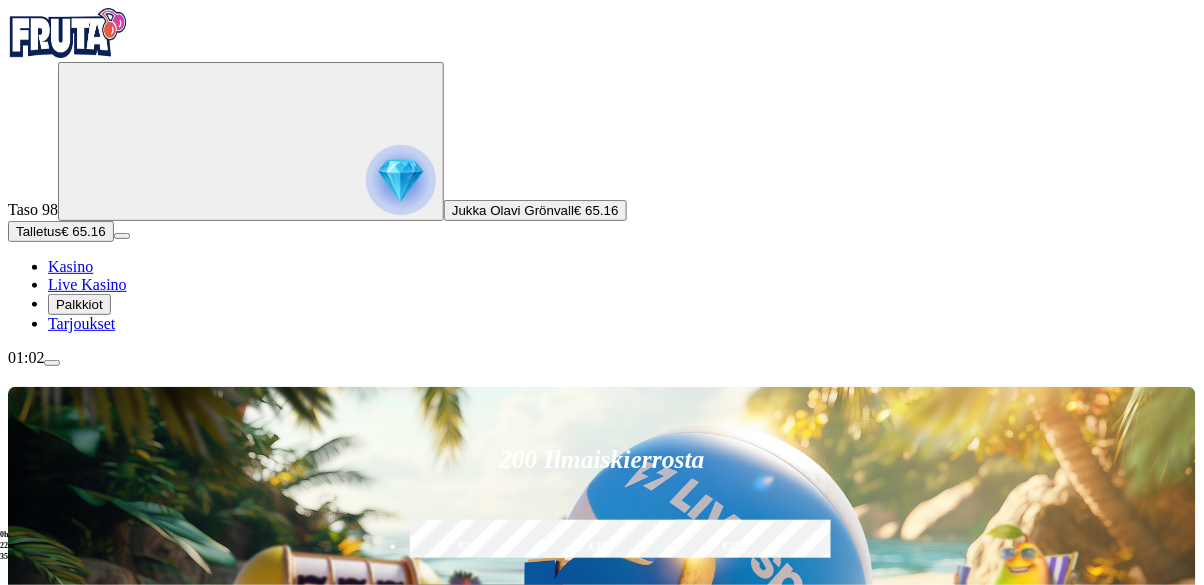 click at bounding box center [52, 363] 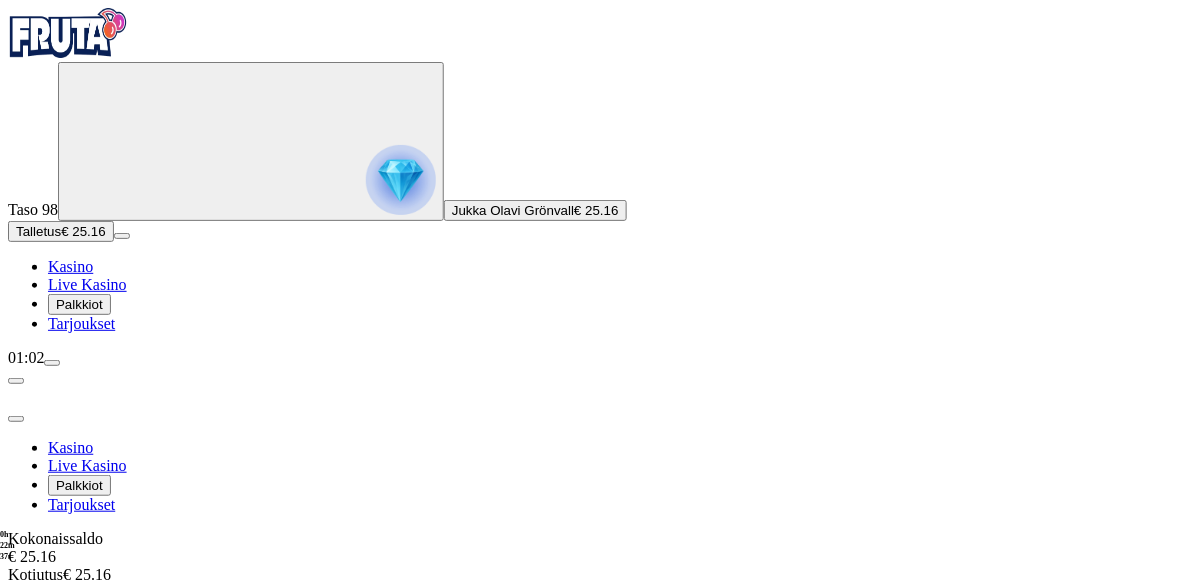 click at bounding box center (16, 419) 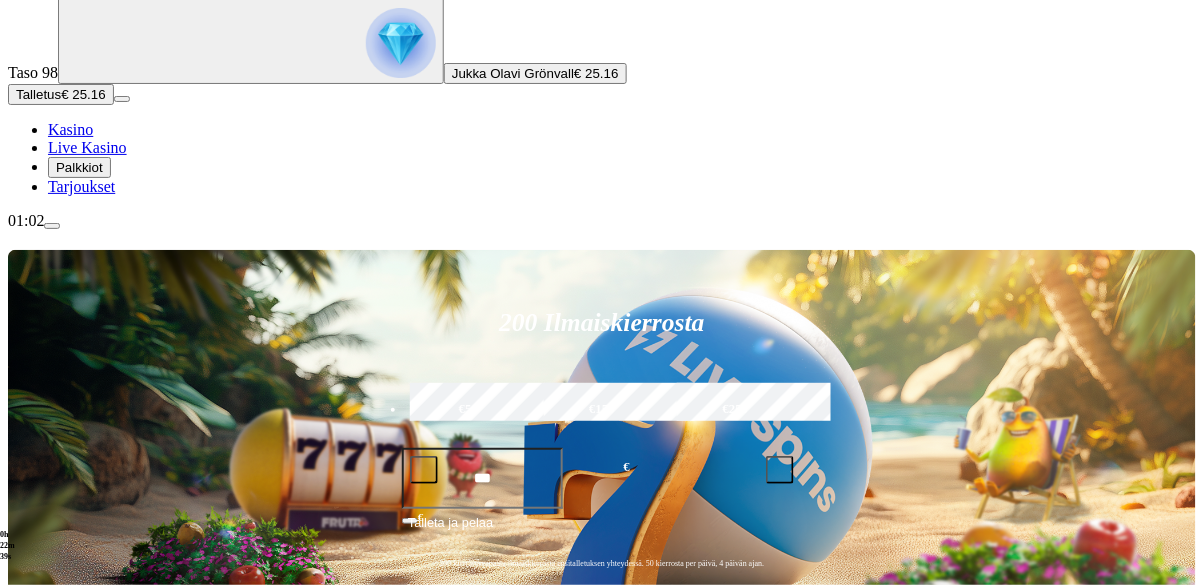 scroll, scrollTop: 138, scrollLeft: 0, axis: vertical 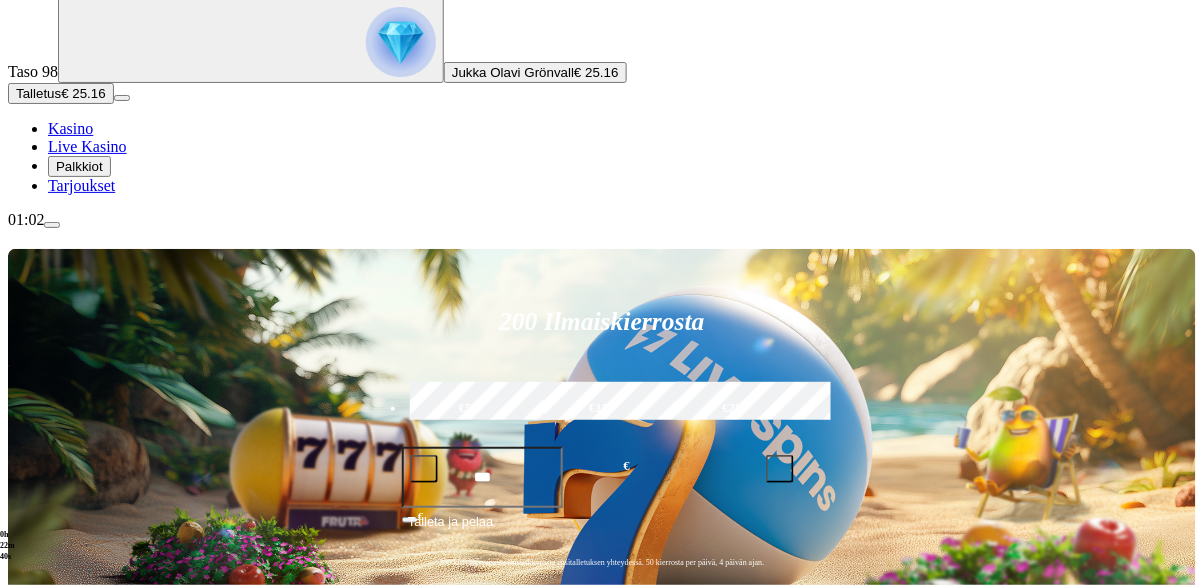 click at bounding box center [48, 1251] 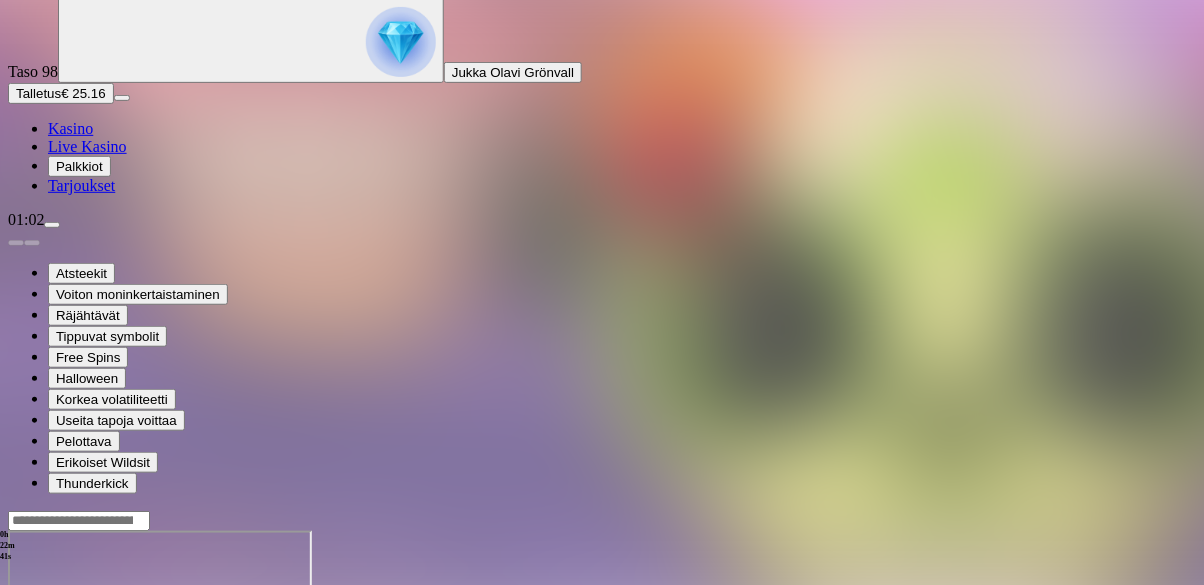 scroll, scrollTop: 0, scrollLeft: 0, axis: both 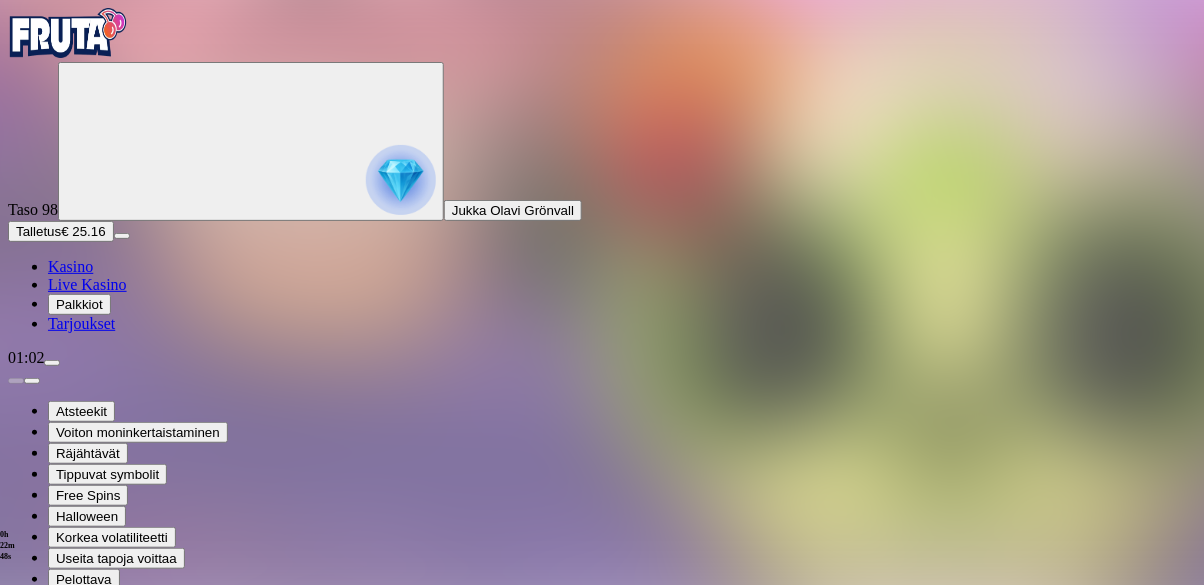 click at bounding box center (48, 841) 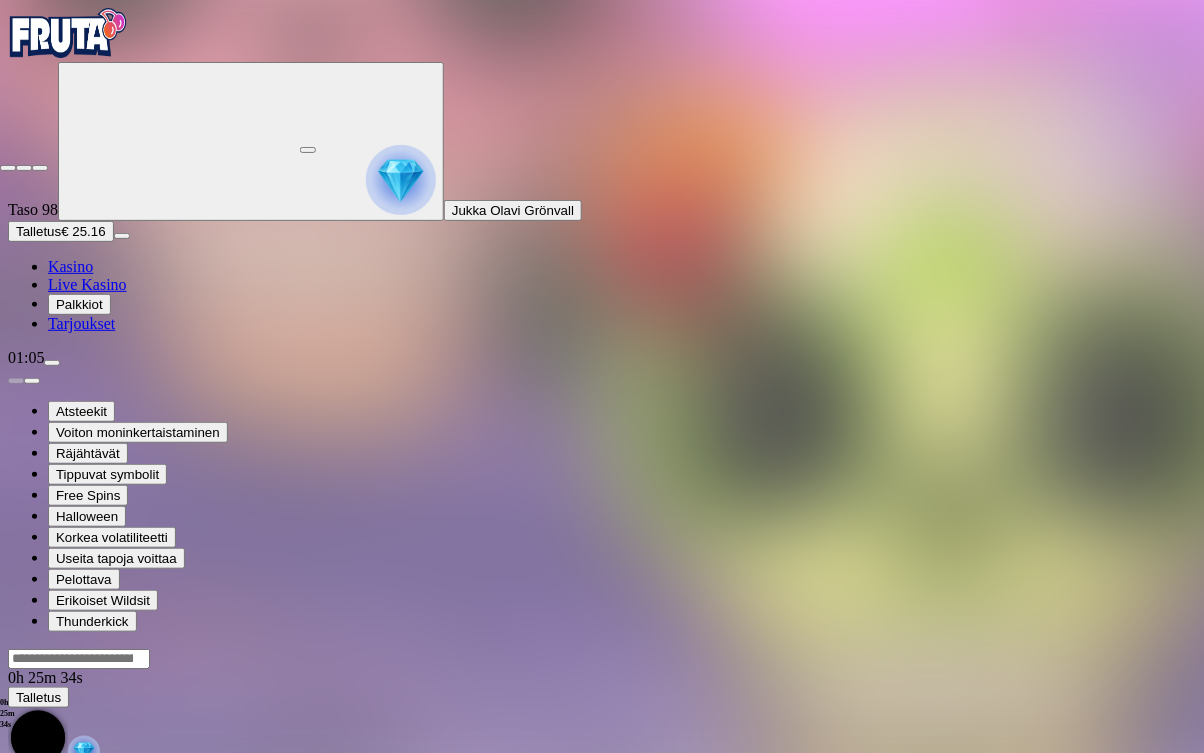 click at bounding box center [40, 168] 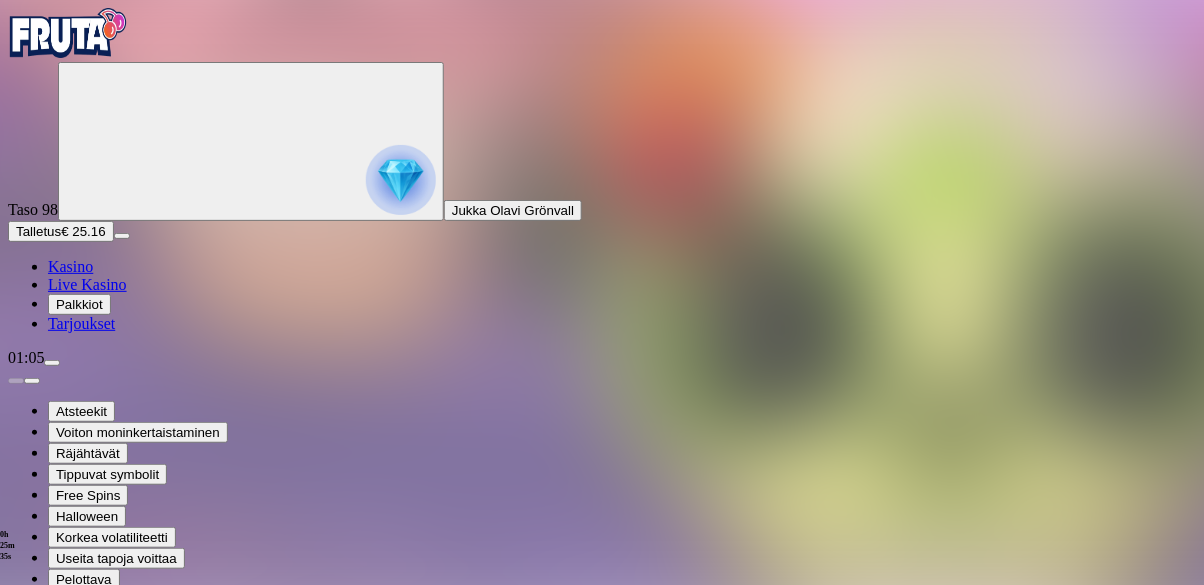 click at bounding box center (16, 841) 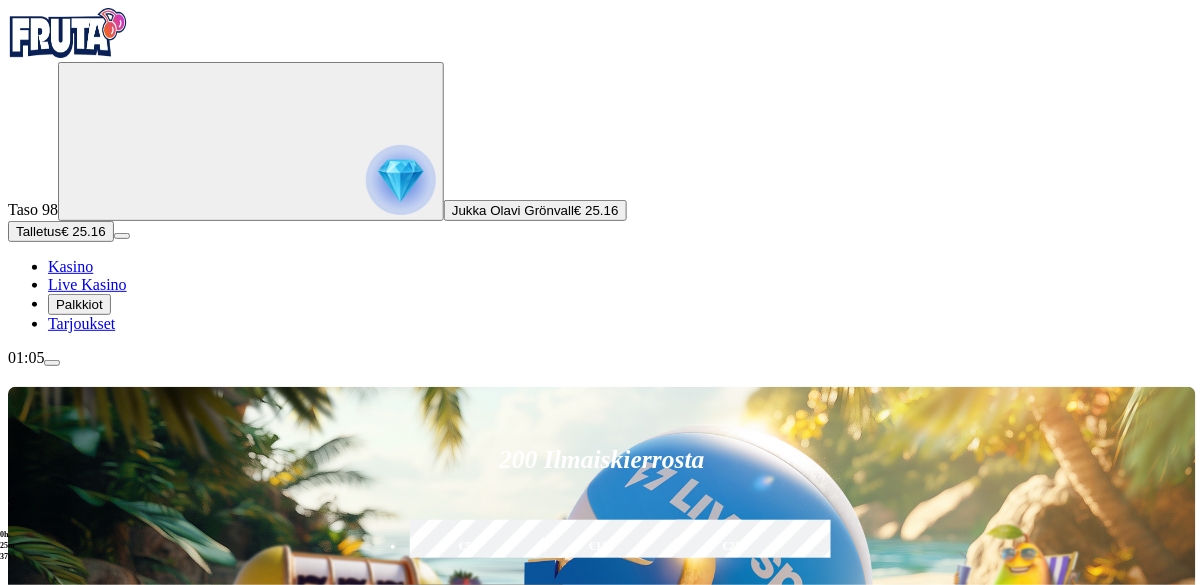 click on "Pelaa nyt" at bounding box center (77, 1188) 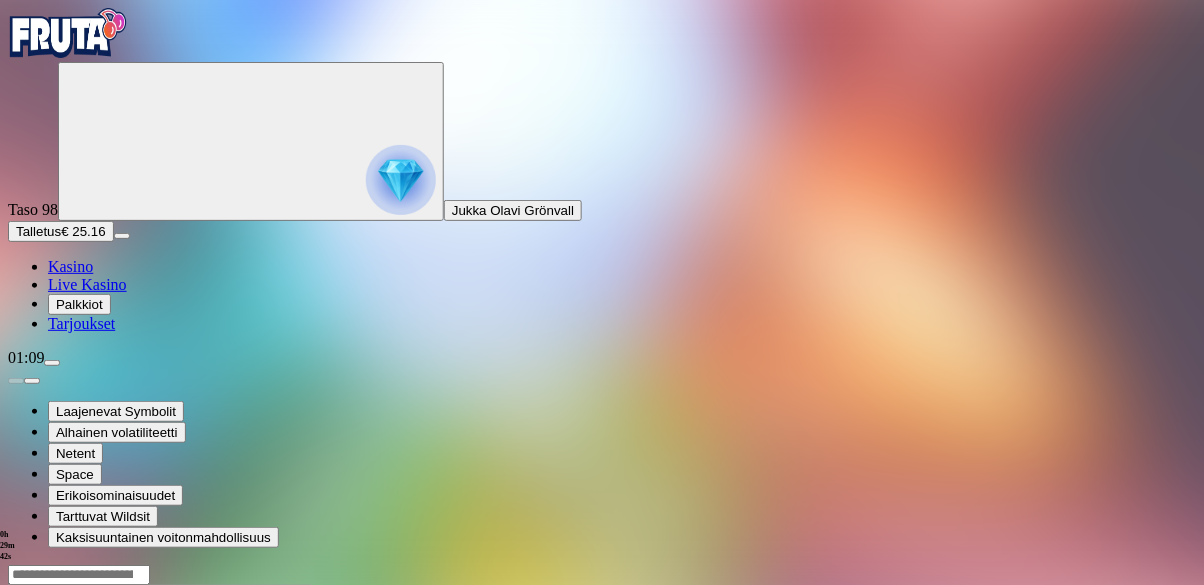 click at bounding box center [16, 757] 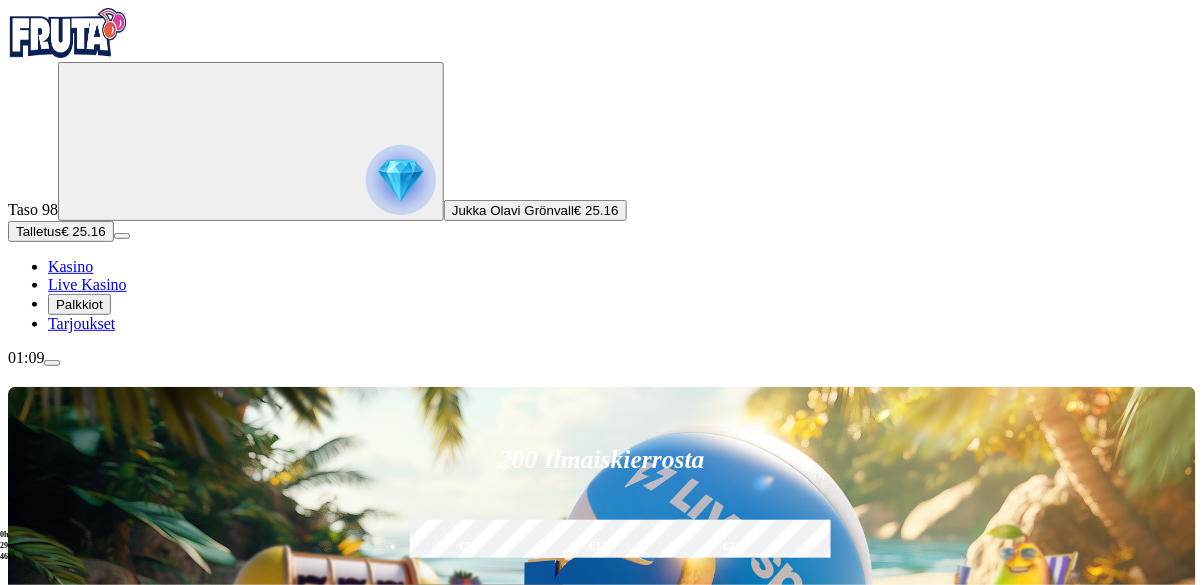 click at bounding box center (52, 363) 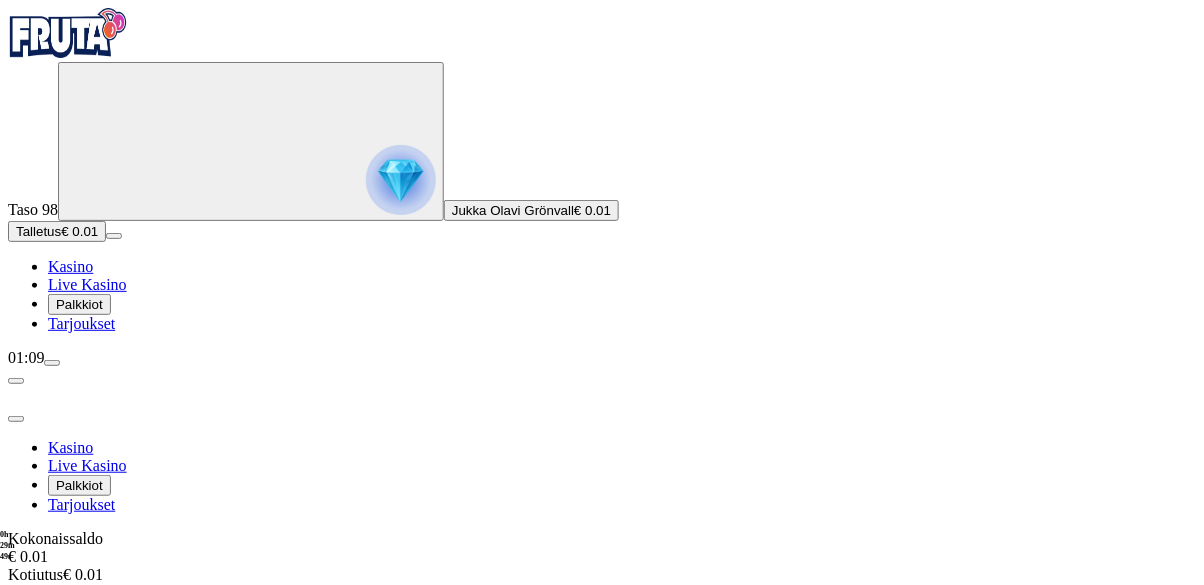 scroll, scrollTop: 127, scrollLeft: 0, axis: vertical 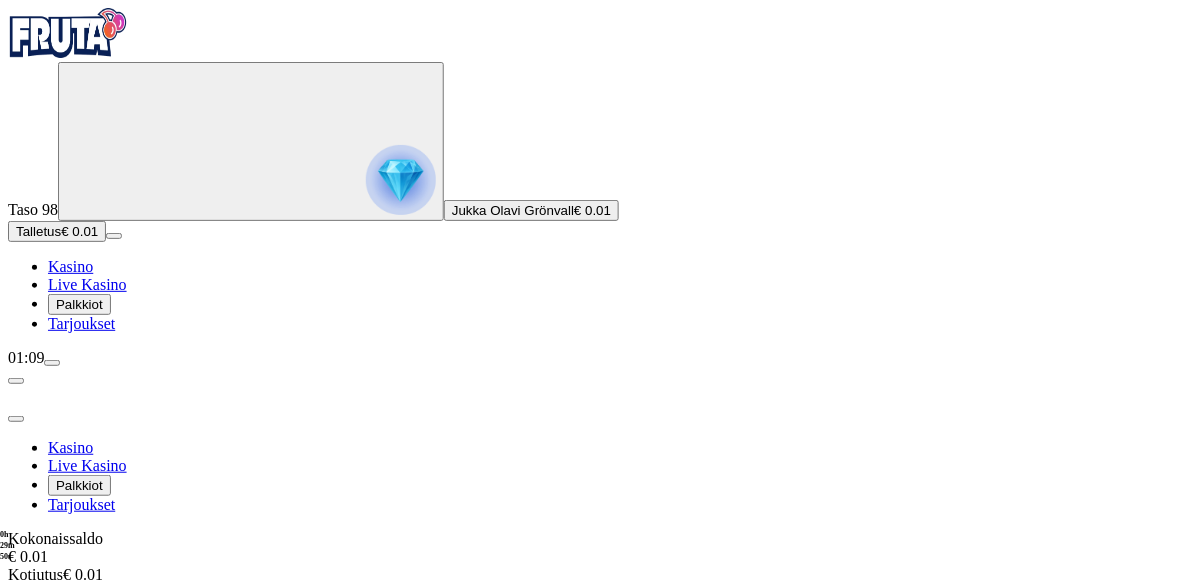 click on "Kirjaudu ulos" at bounding box center (54, 854) 